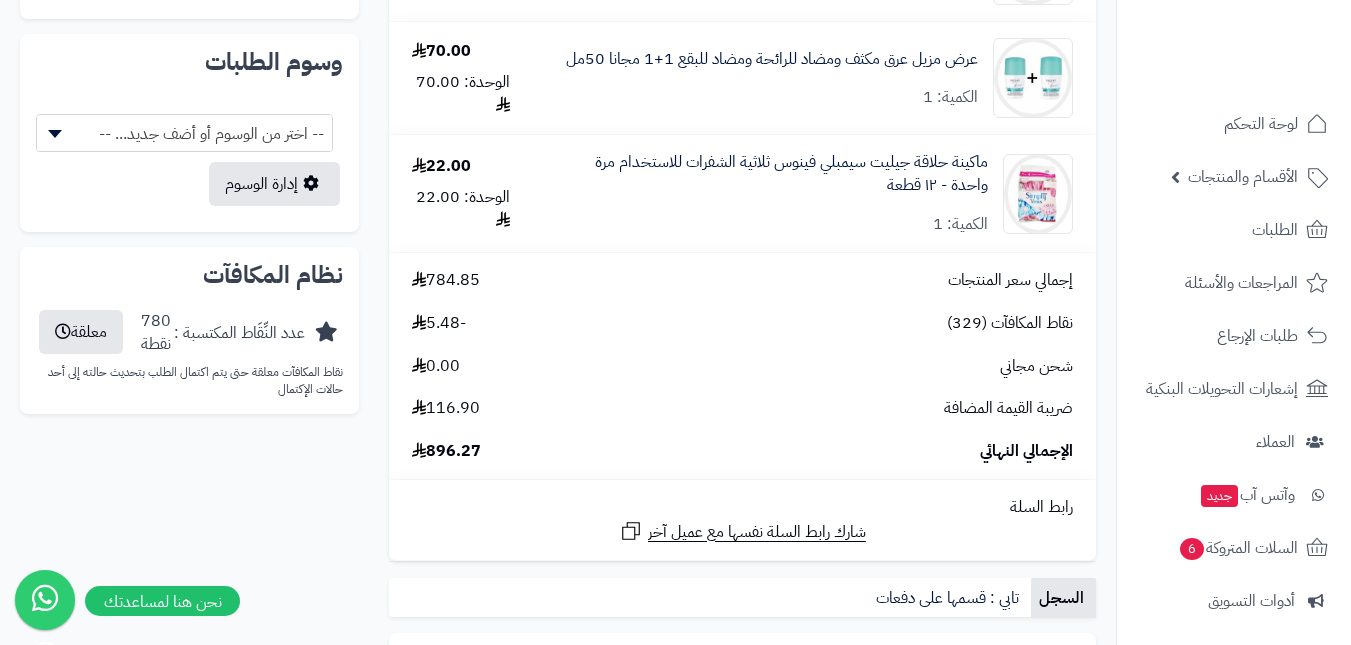 scroll, scrollTop: 1221, scrollLeft: 0, axis: vertical 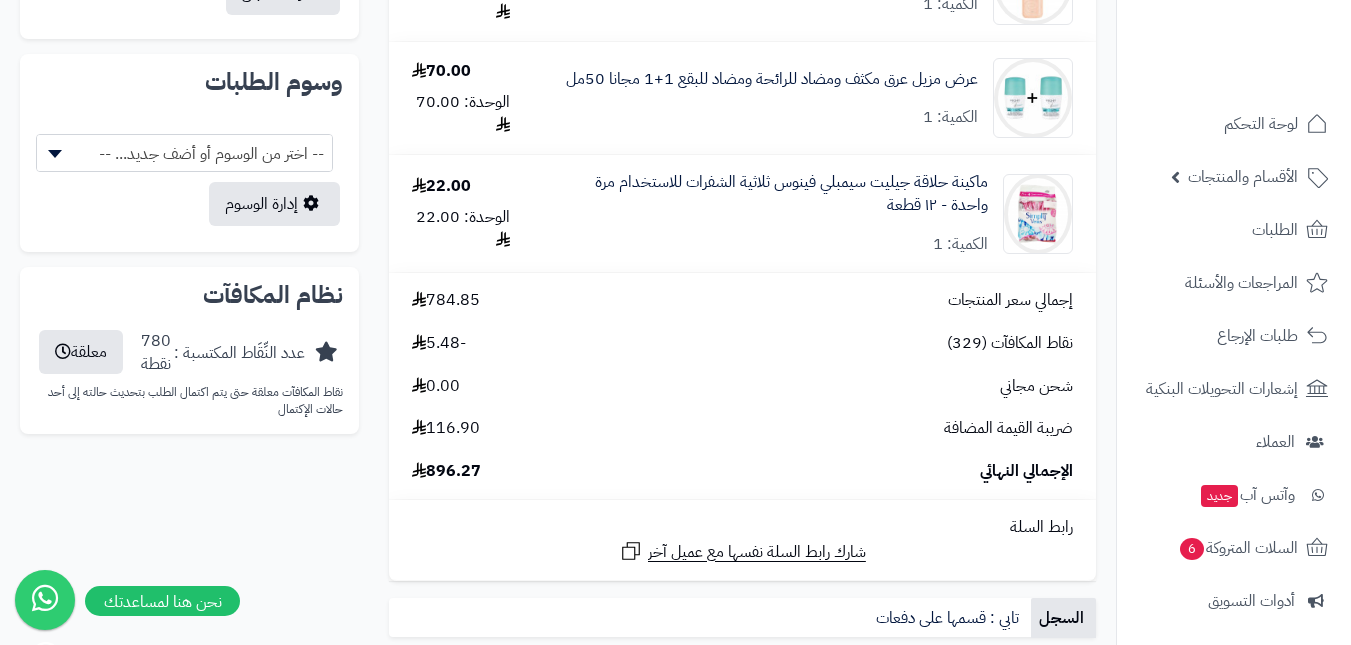 drag, startPoint x: 1049, startPoint y: 340, endPoint x: 1091, endPoint y: 339, distance: 42.0119 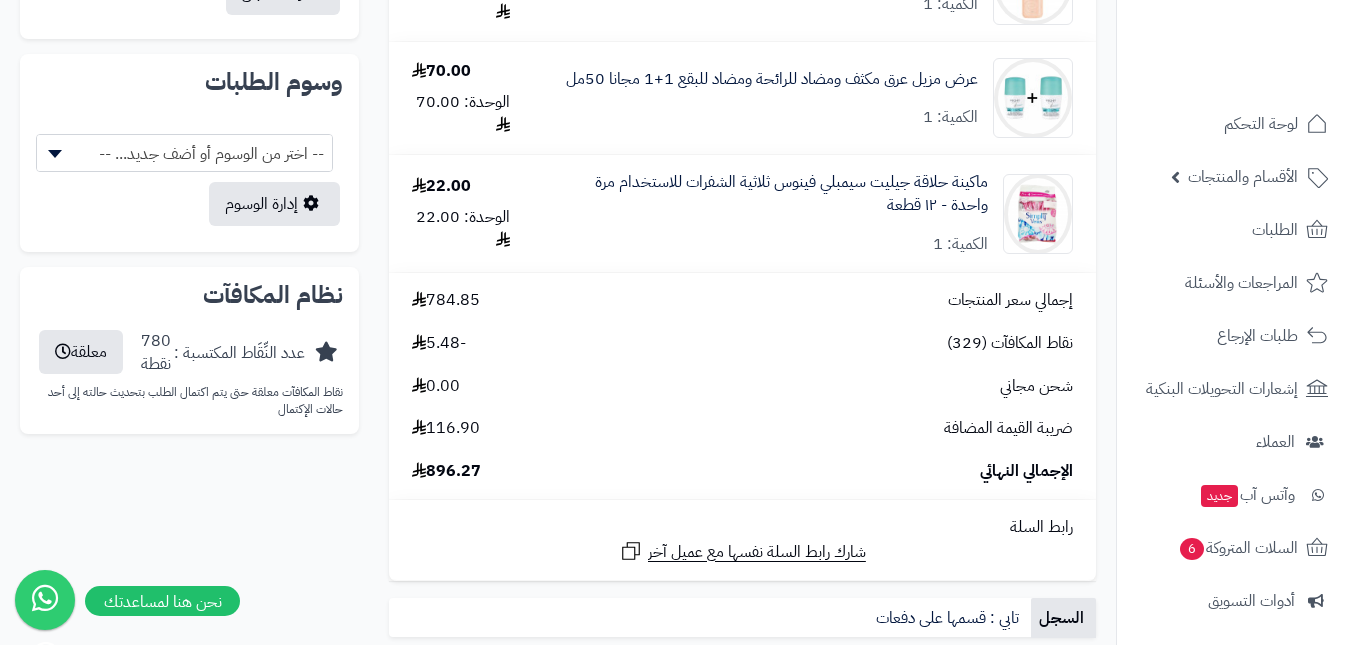 click on "إجمالي سعر المنتجات
[PRICE]
نقاط المكافآت (329)
[PRICE]
شحن مجاني
[PRICE]
ضريبة القيمة المضافة
[PRICE]
الإجمالي النهائي
[PRICE]" at bounding box center [742, 386] 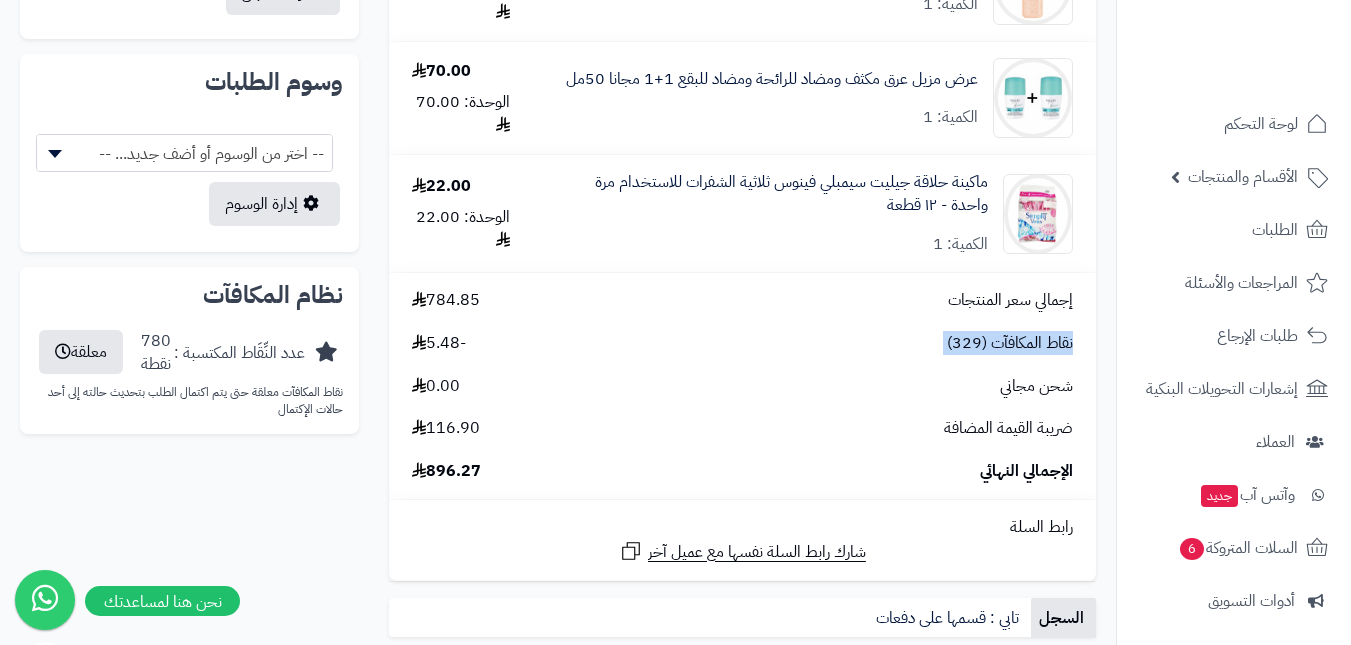 drag, startPoint x: 1081, startPoint y: 341, endPoint x: 592, endPoint y: 346, distance: 489.02557 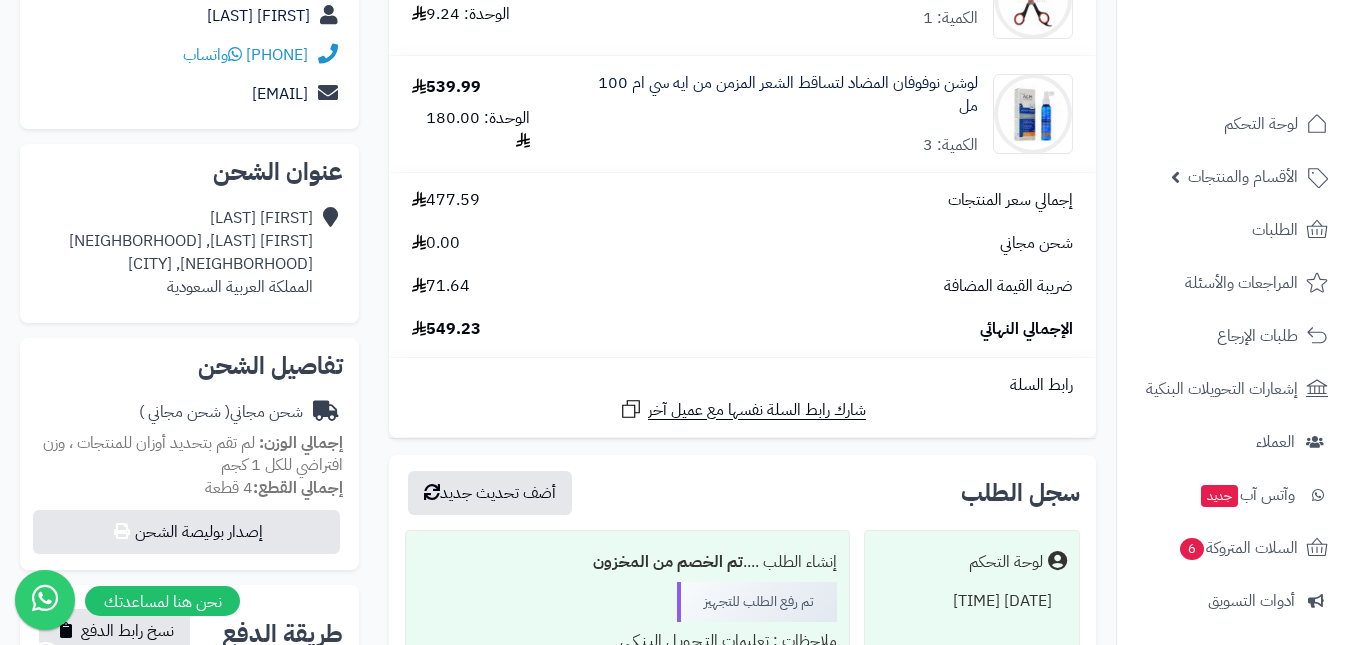 scroll, scrollTop: 300, scrollLeft: 0, axis: vertical 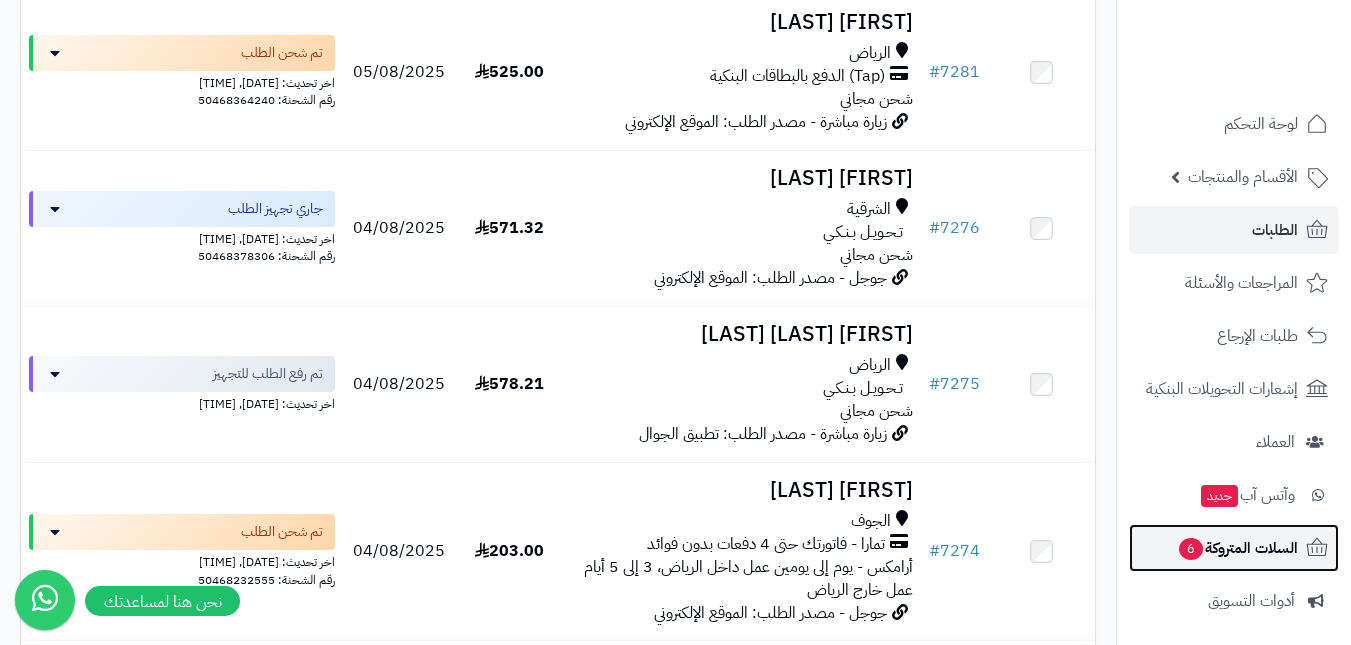 click on "السلات المتروكة  6" at bounding box center (1237, 548) 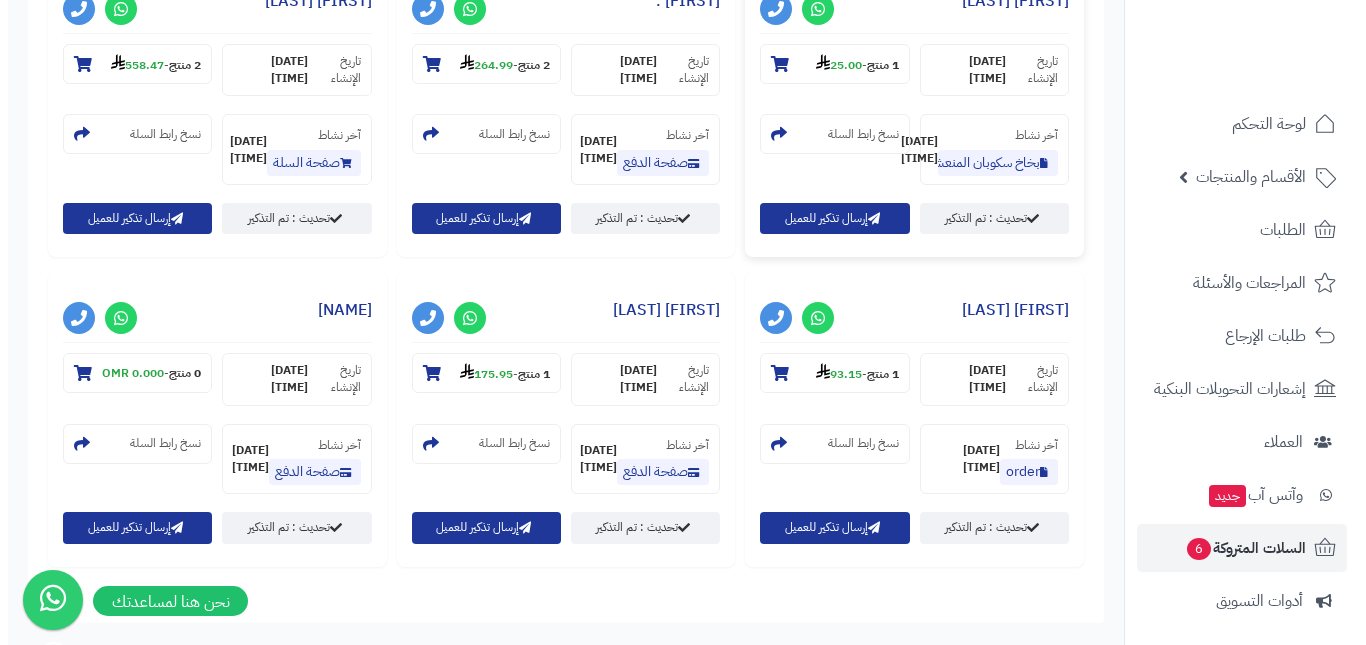 scroll, scrollTop: 1054, scrollLeft: 0, axis: vertical 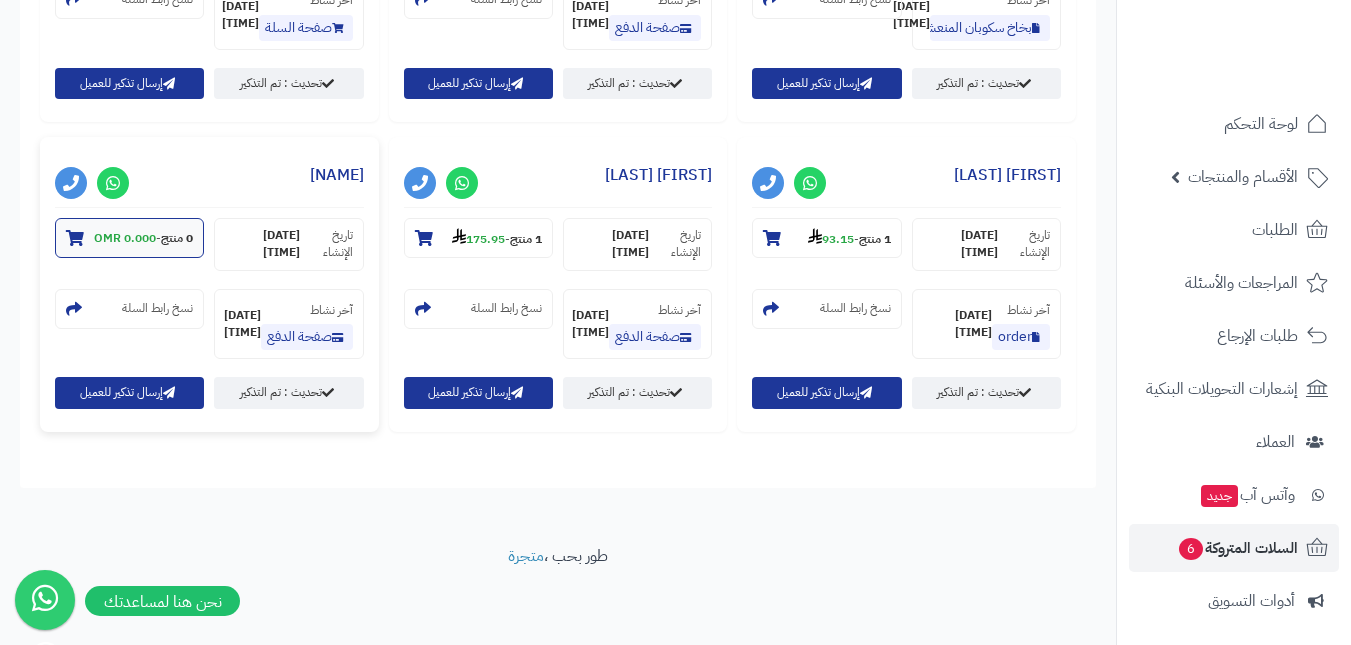 click on "0 منتج
-
0.000 OMR" at bounding box center (143, 238) 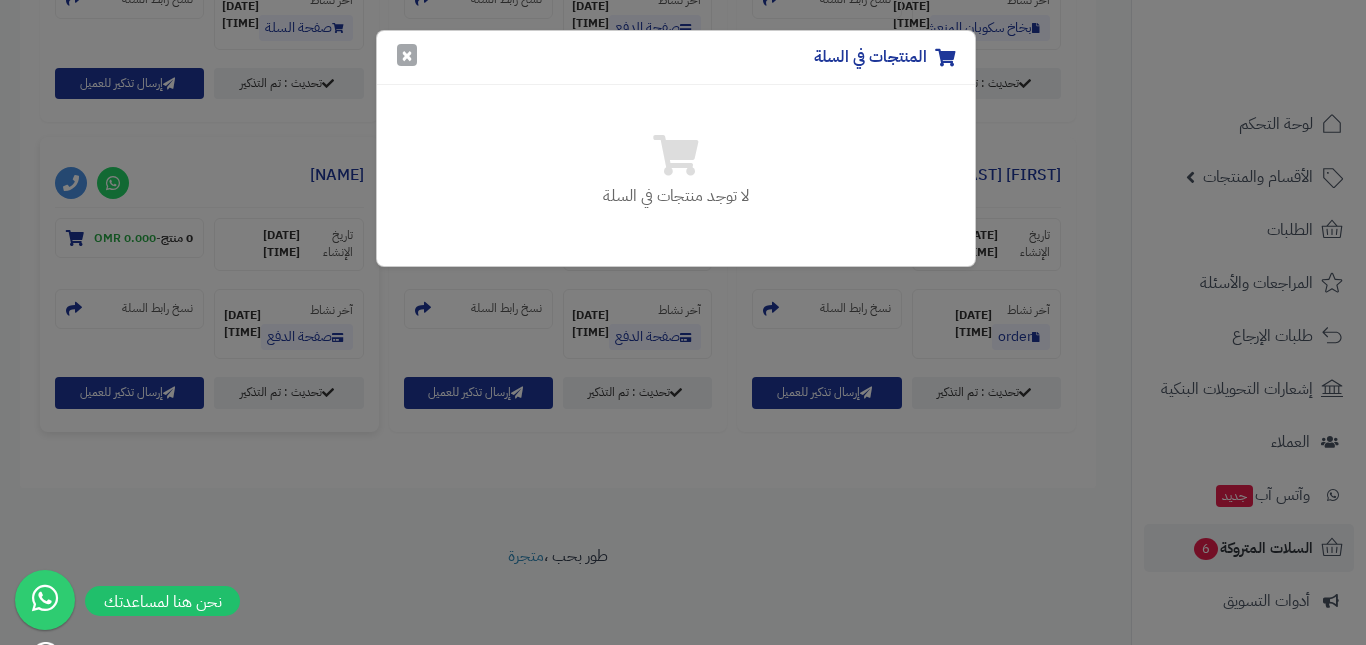 click on "×" at bounding box center [407, 55] 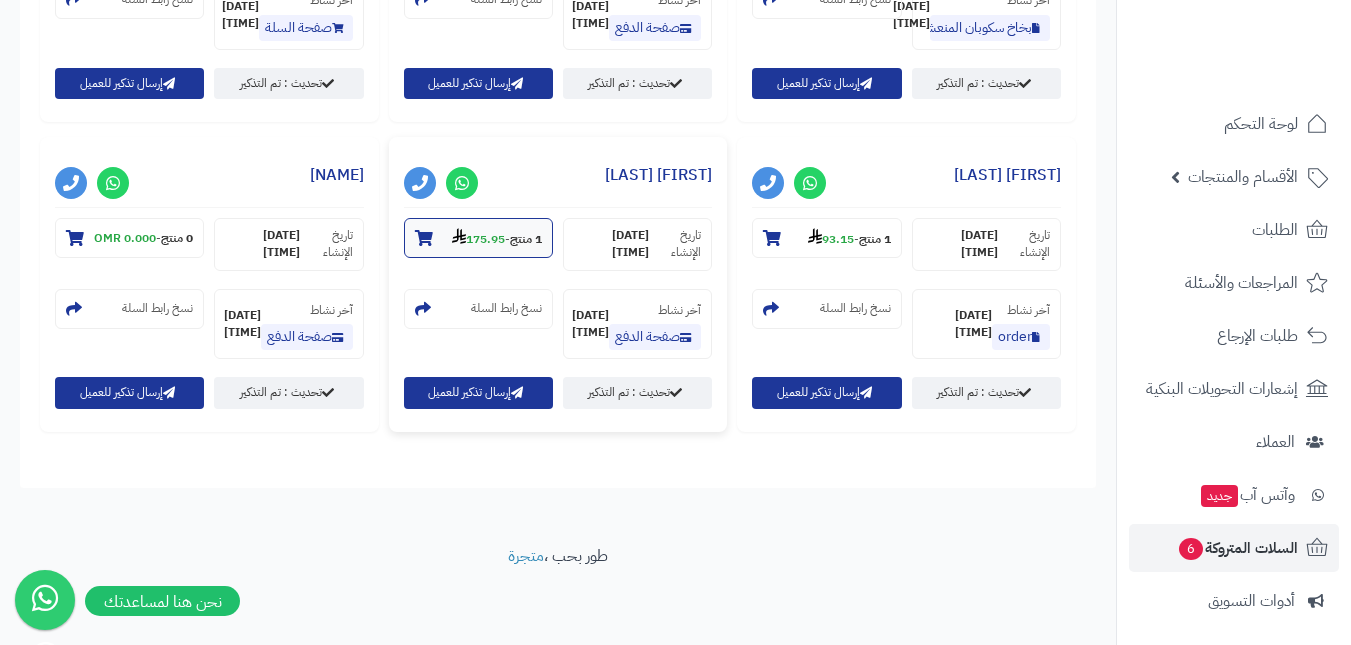 click on "175.95" at bounding box center [478, 239] 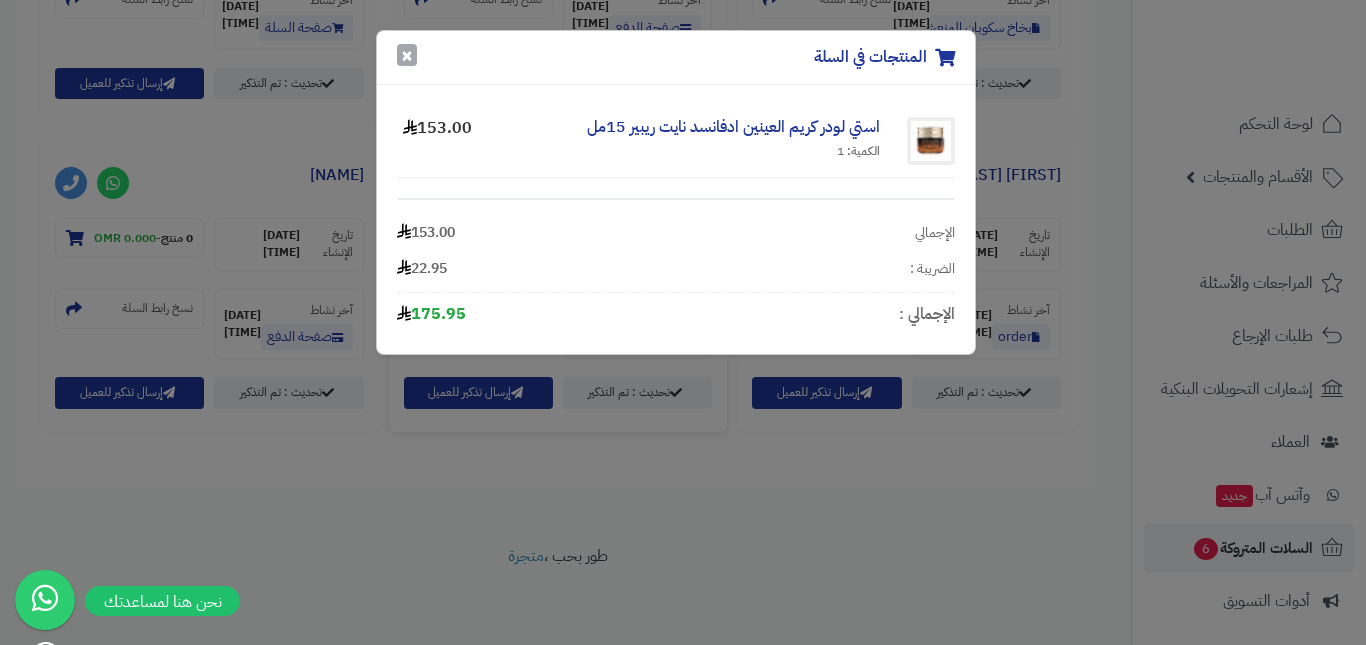 click on "×" at bounding box center (407, 55) 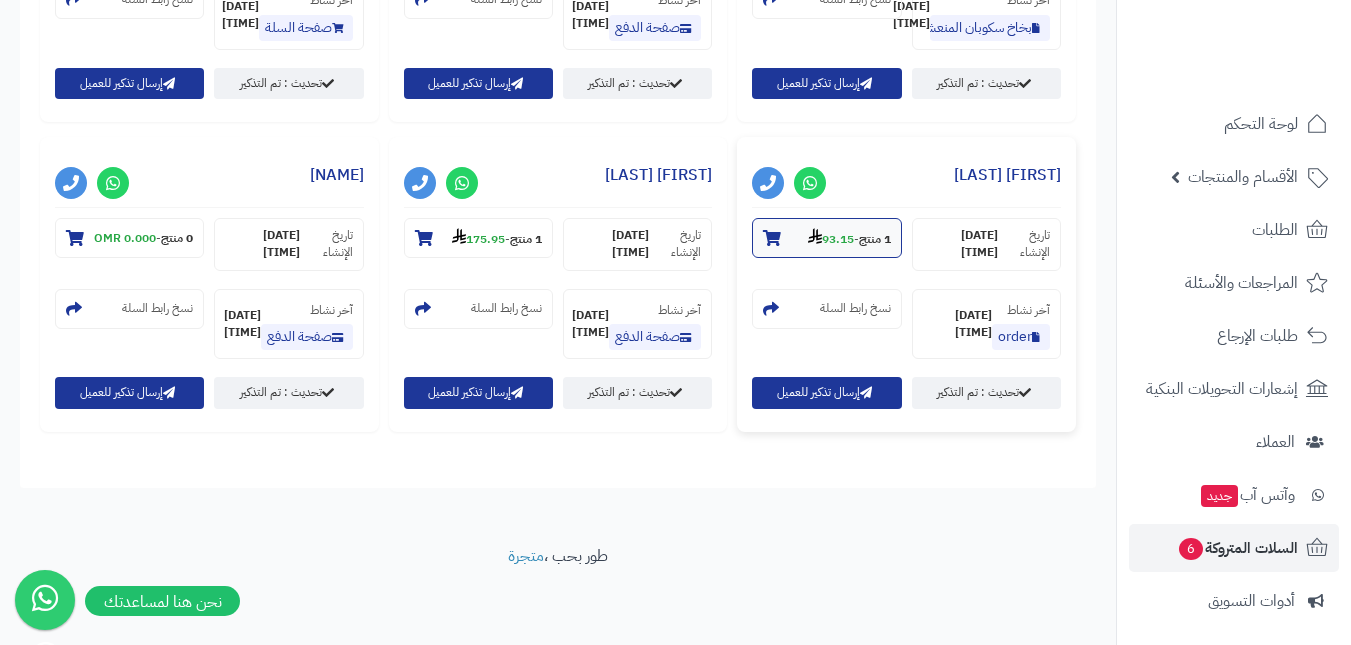 click at bounding box center (772, 238) 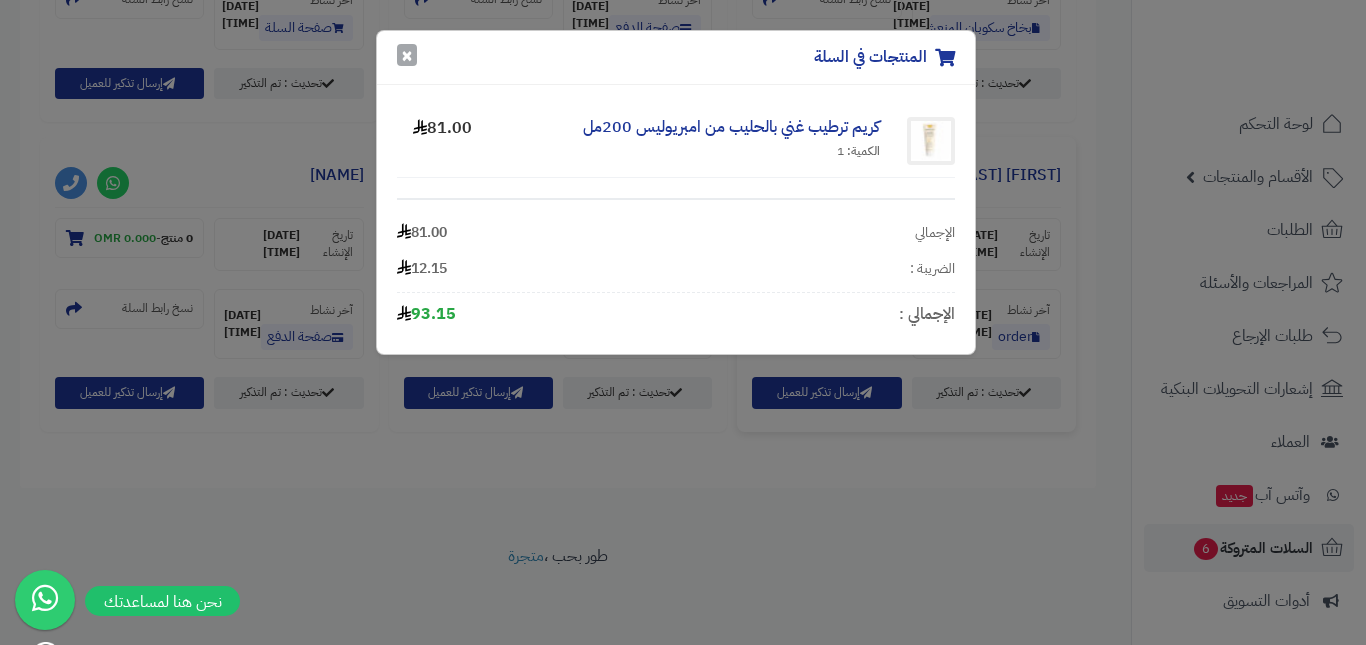 click on "×" at bounding box center [407, 55] 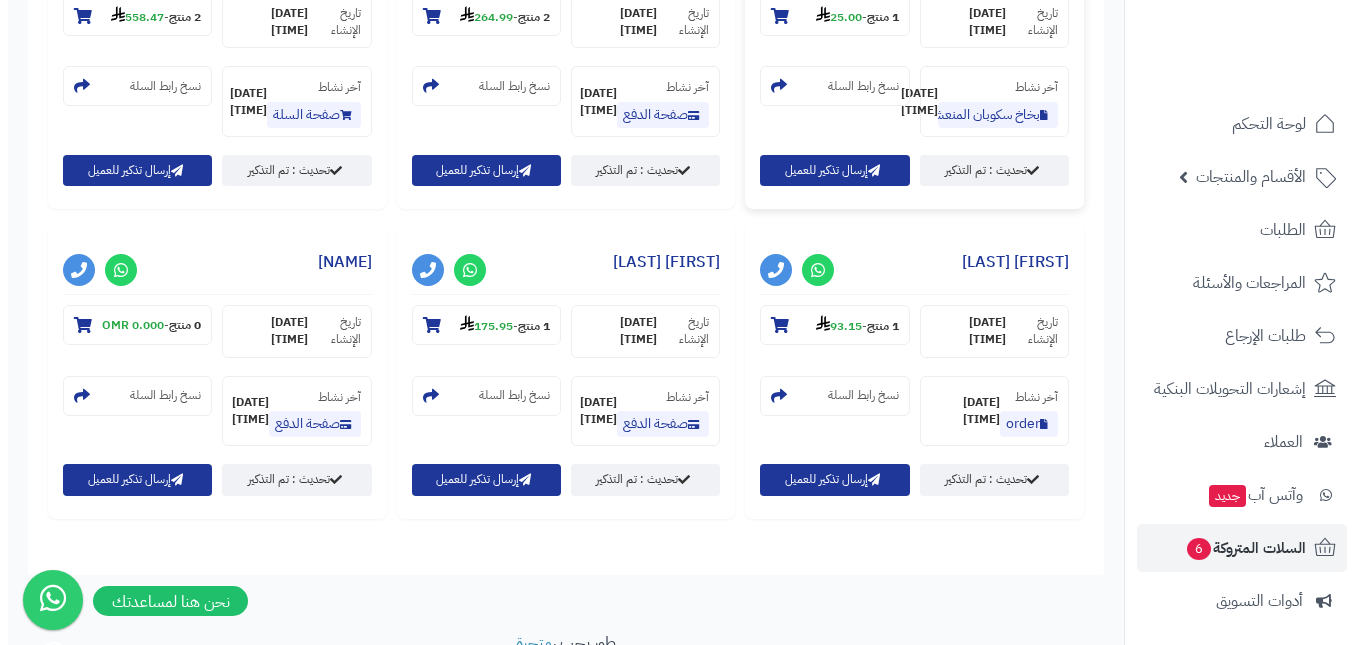 scroll, scrollTop: 854, scrollLeft: 0, axis: vertical 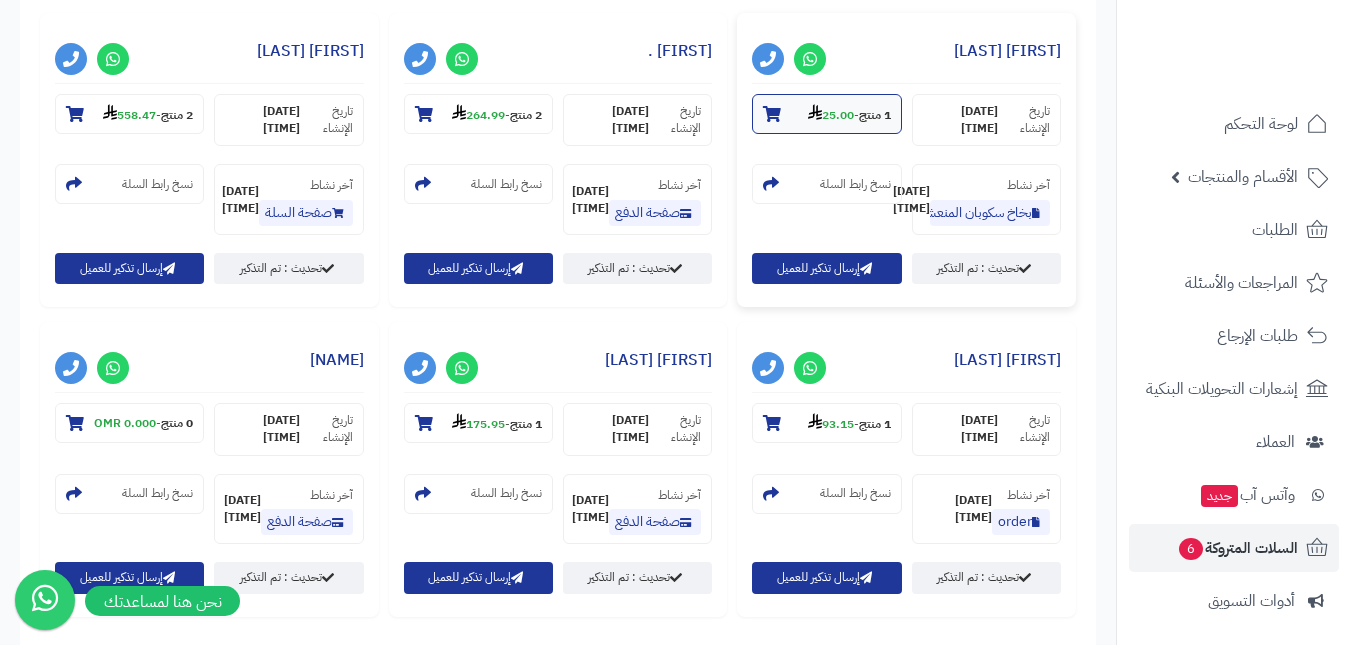 click on "25.00" at bounding box center [831, 115] 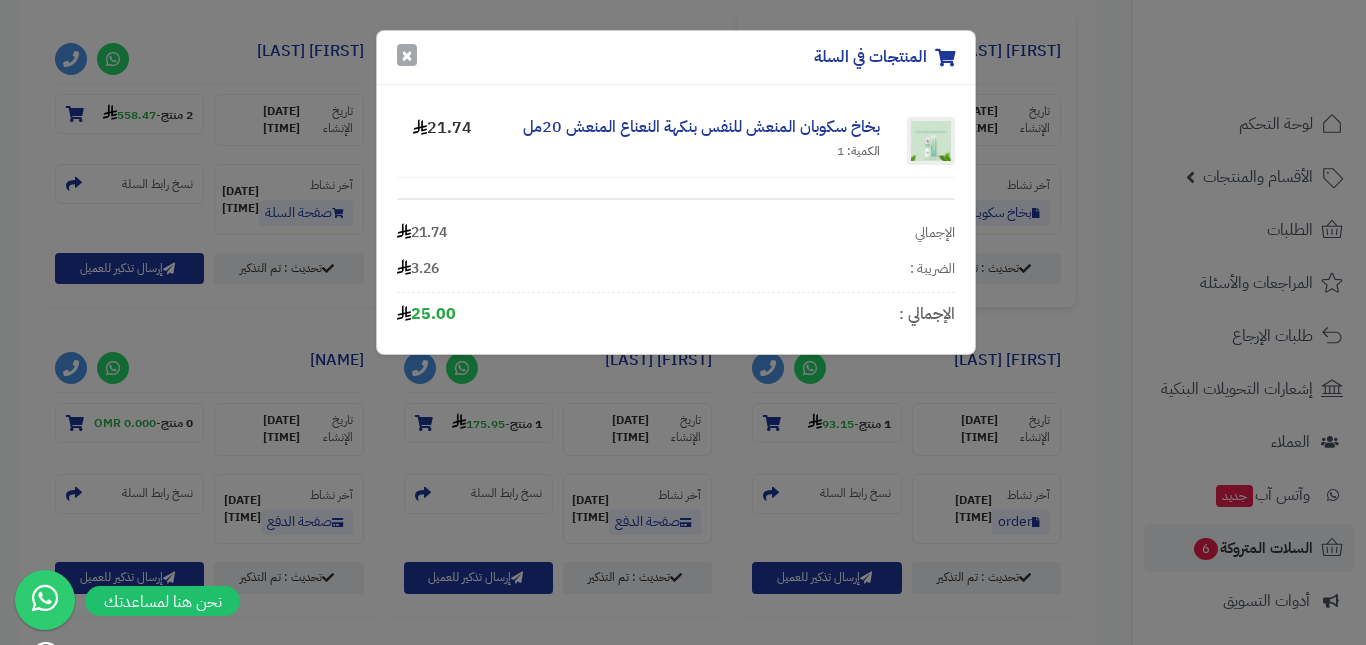 click on "×" at bounding box center [407, 55] 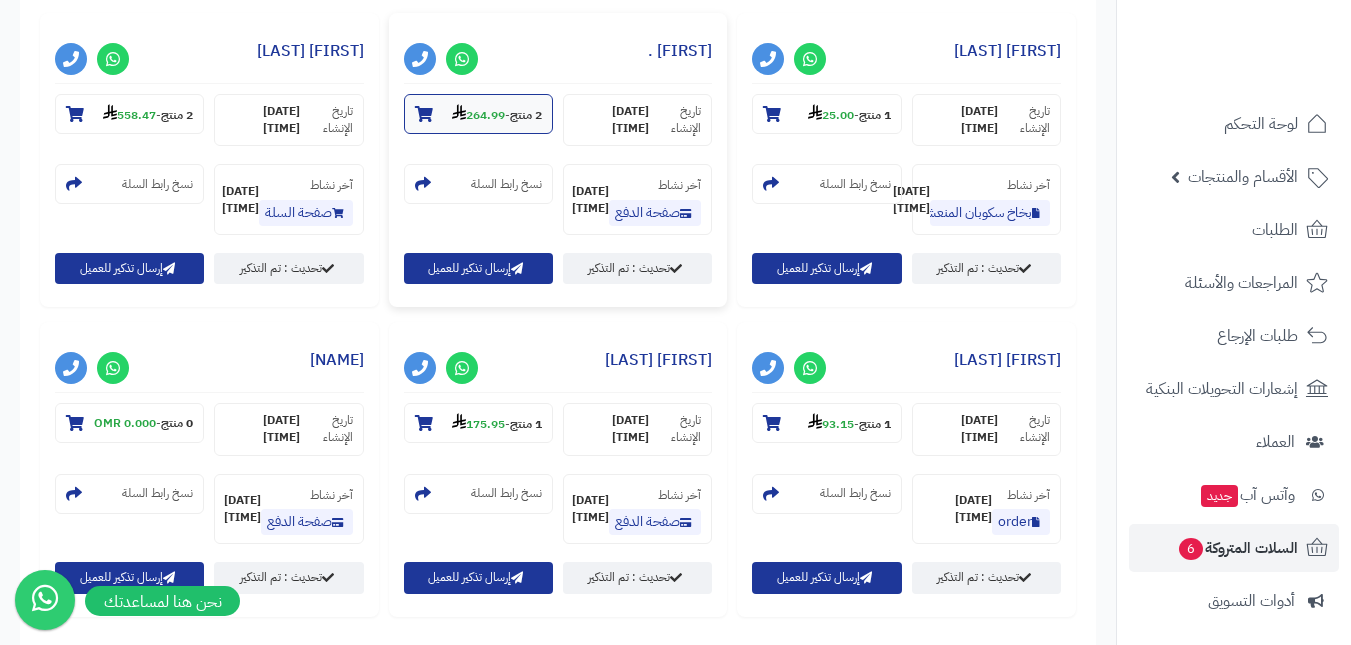 click on "2 منتج
-
264.99" at bounding box center [478, 114] 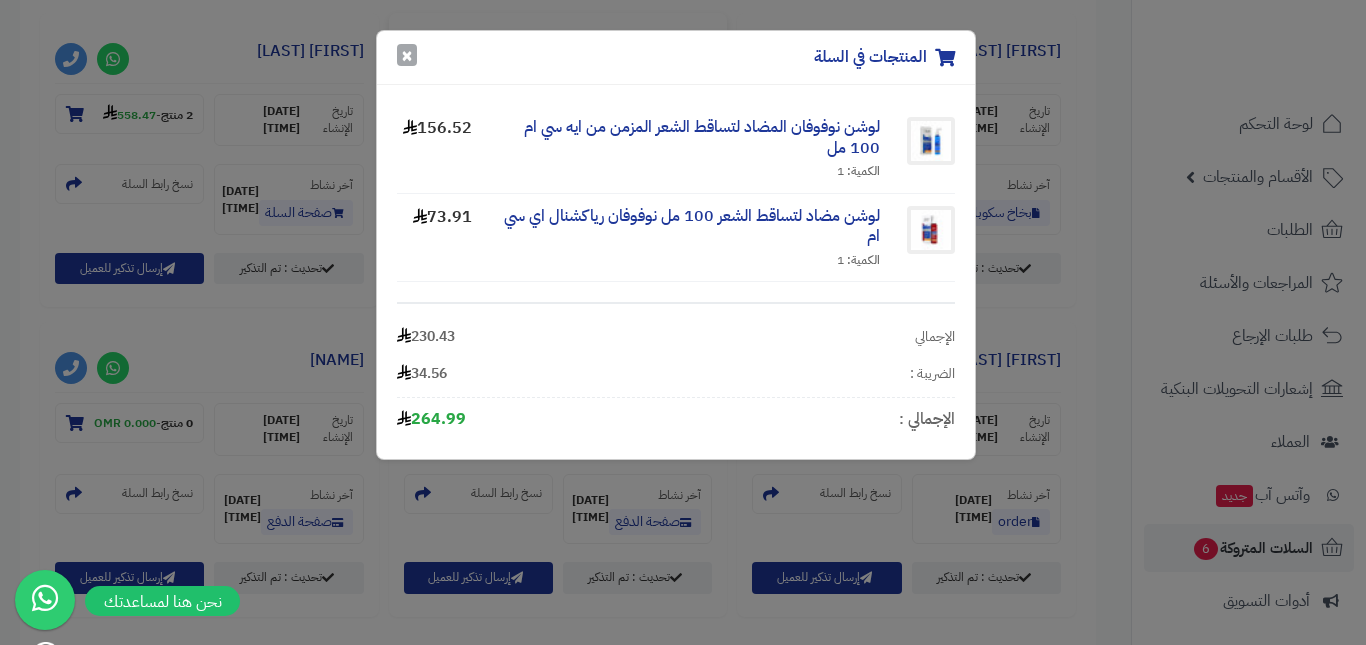 click on "×" at bounding box center (407, 55) 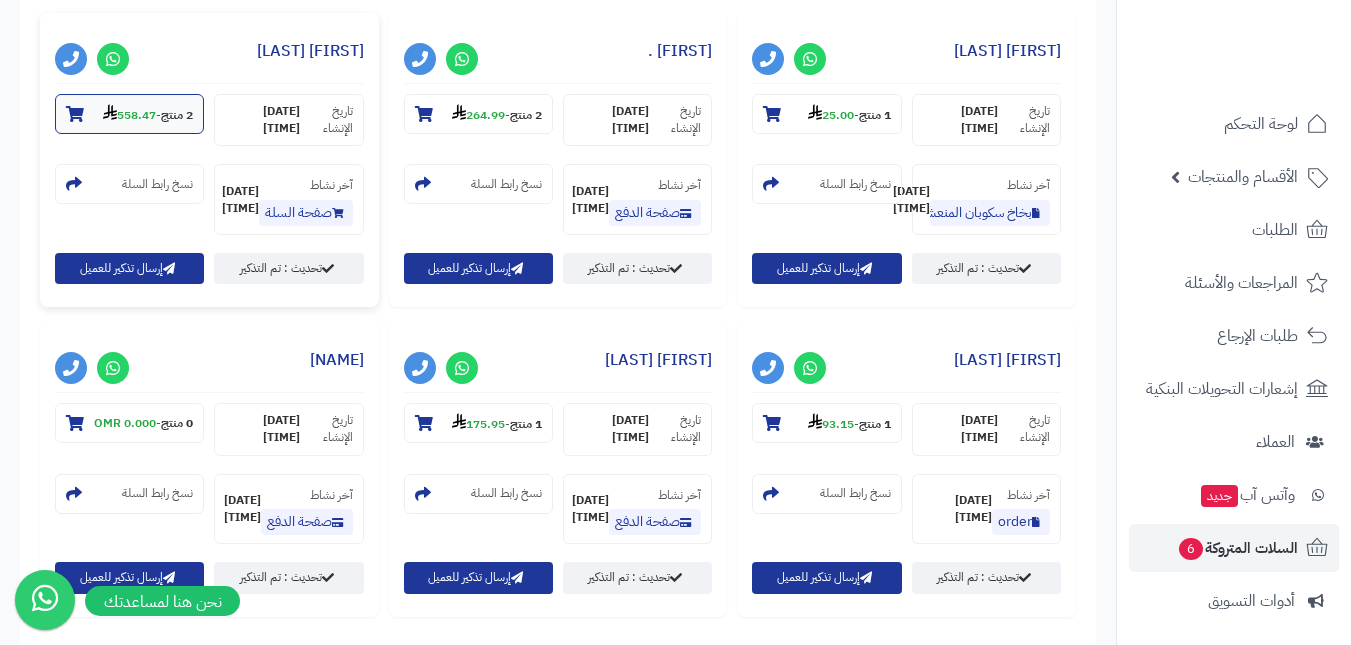 click on "558.47" at bounding box center [129, 115] 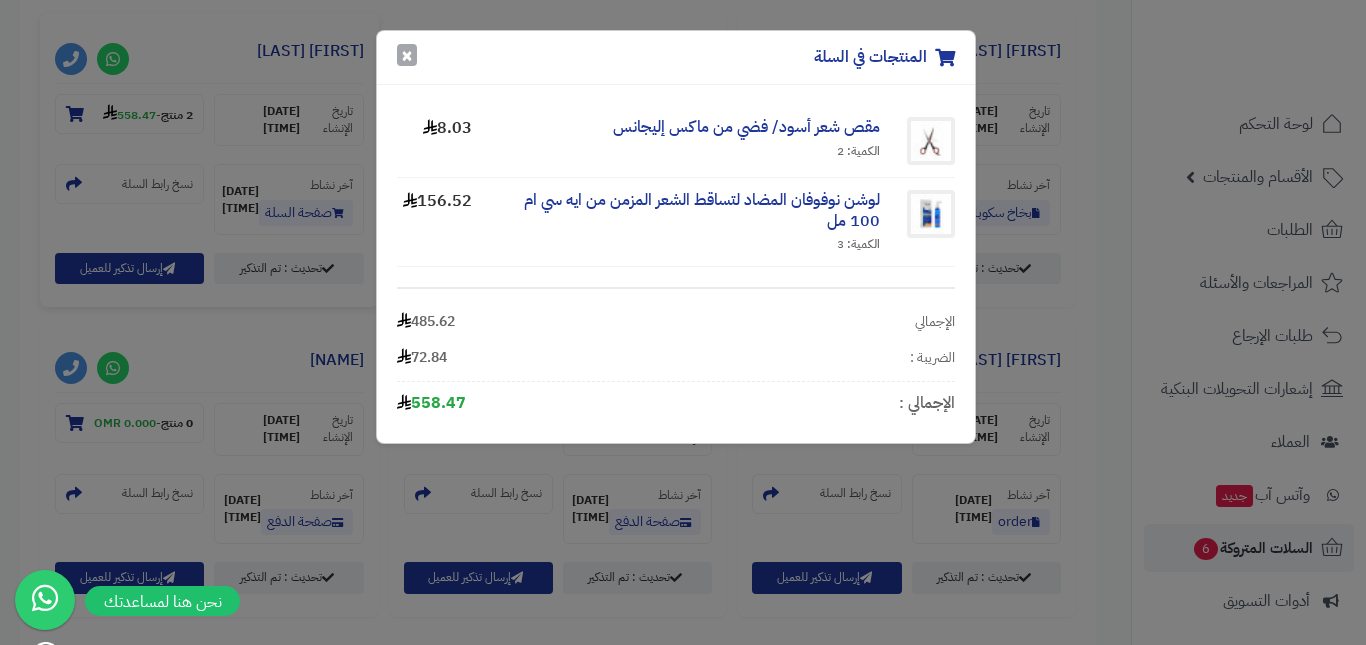 click on "×" at bounding box center (407, 55) 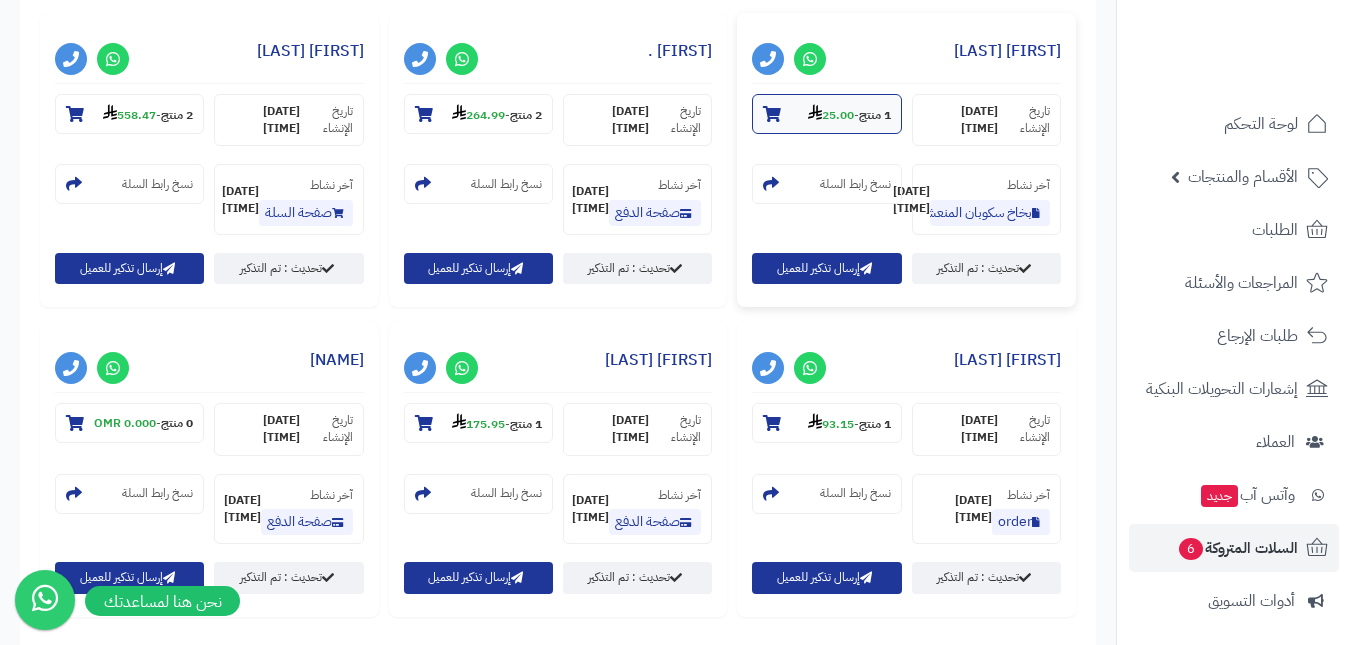 click on "1 منتج" at bounding box center [875, 115] 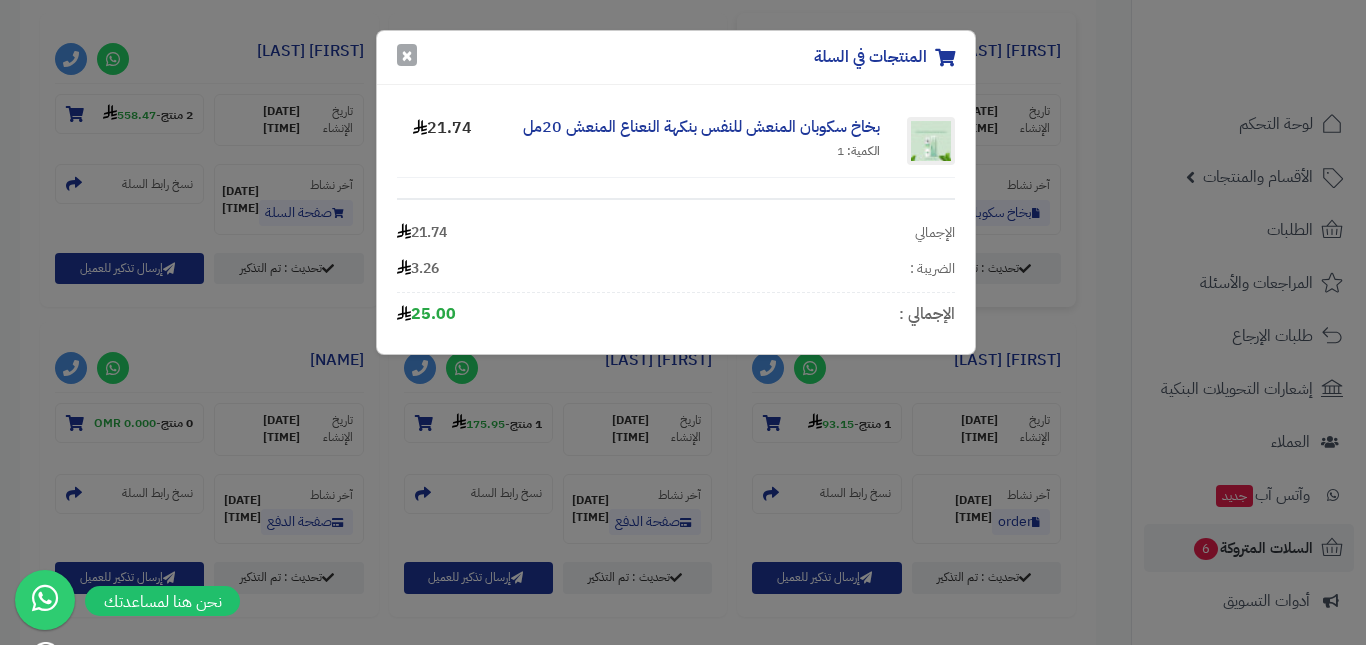 click on "×" at bounding box center [407, 55] 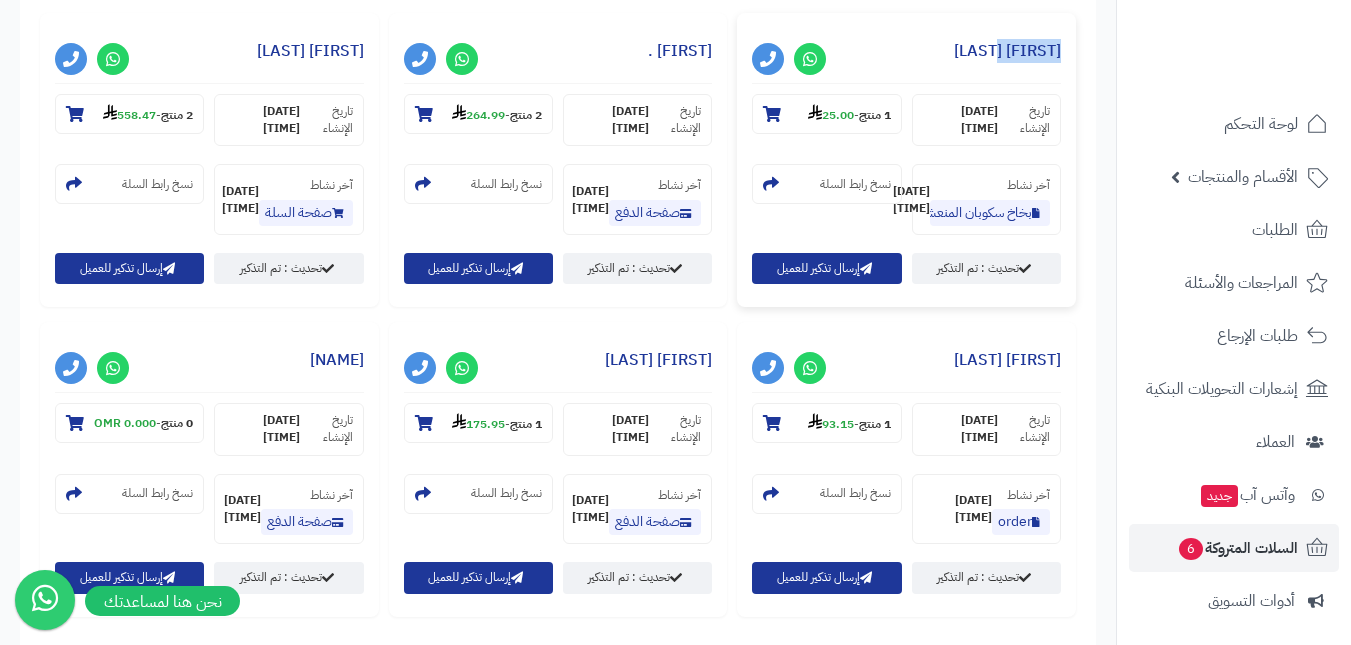 drag, startPoint x: 1067, startPoint y: 48, endPoint x: 985, endPoint y: 47, distance: 82.006096 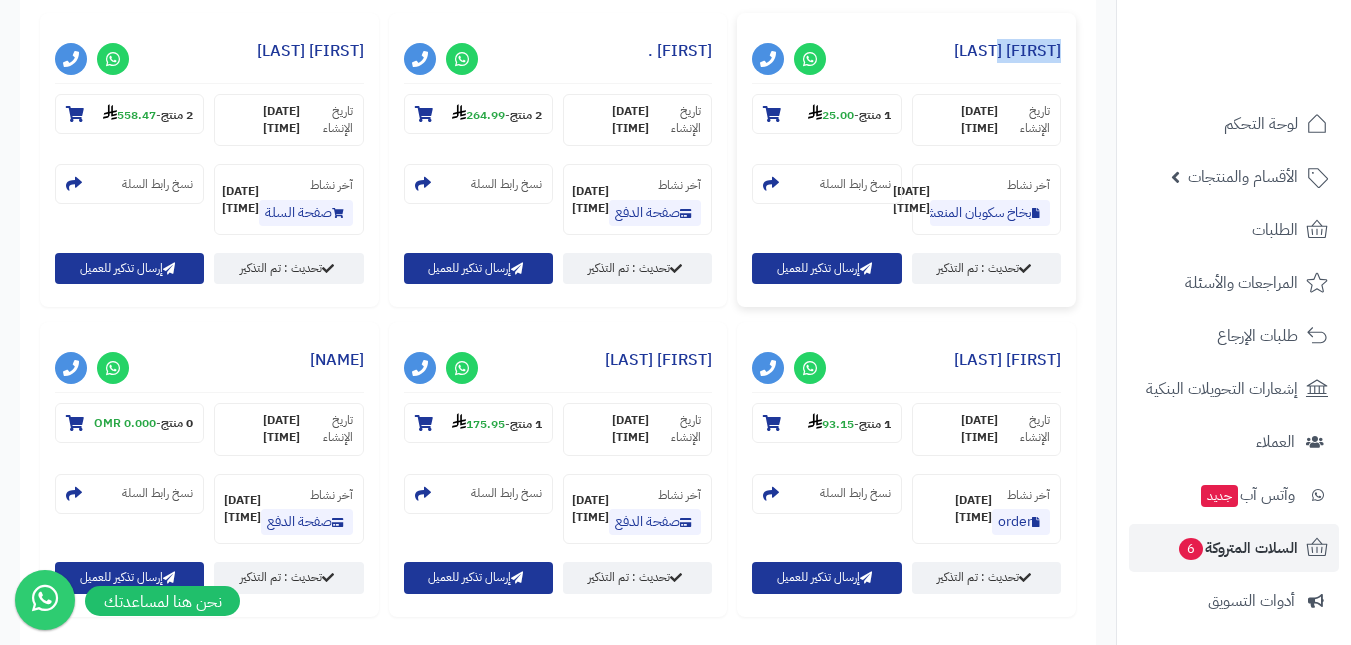 click on "**********" at bounding box center [906, 167] 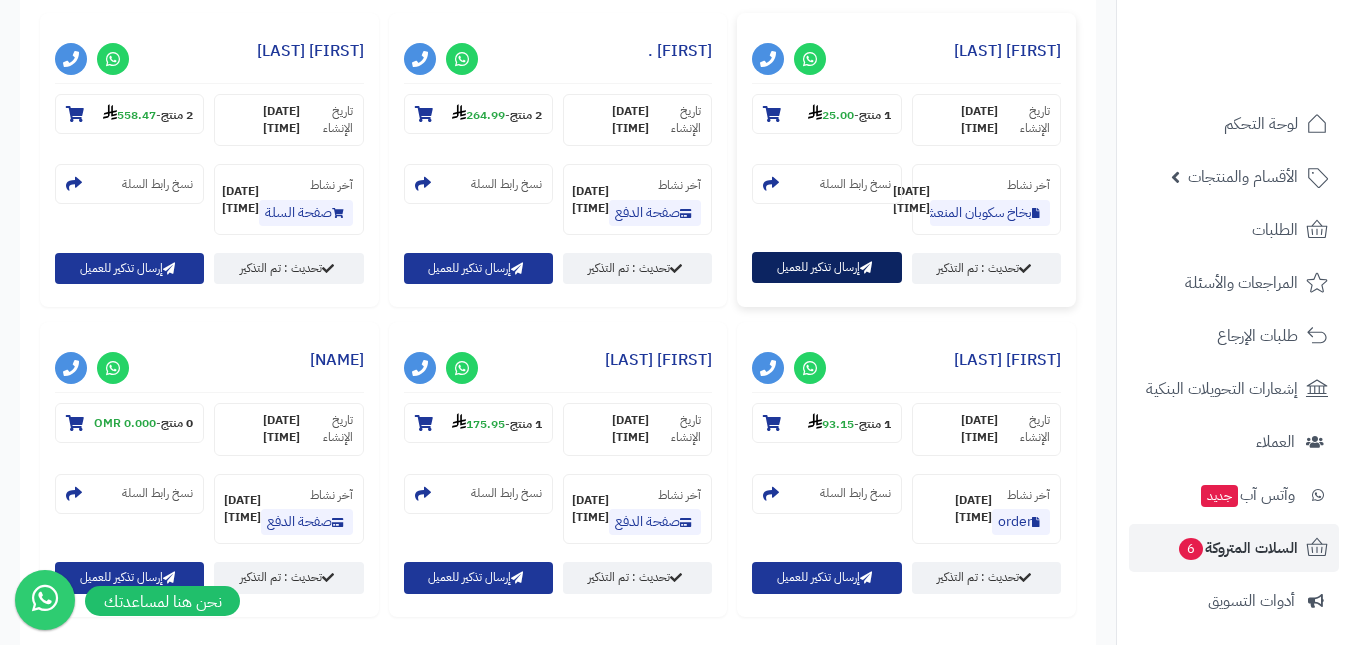 click on "إرسال تذكير للعميل" at bounding box center [826, 267] 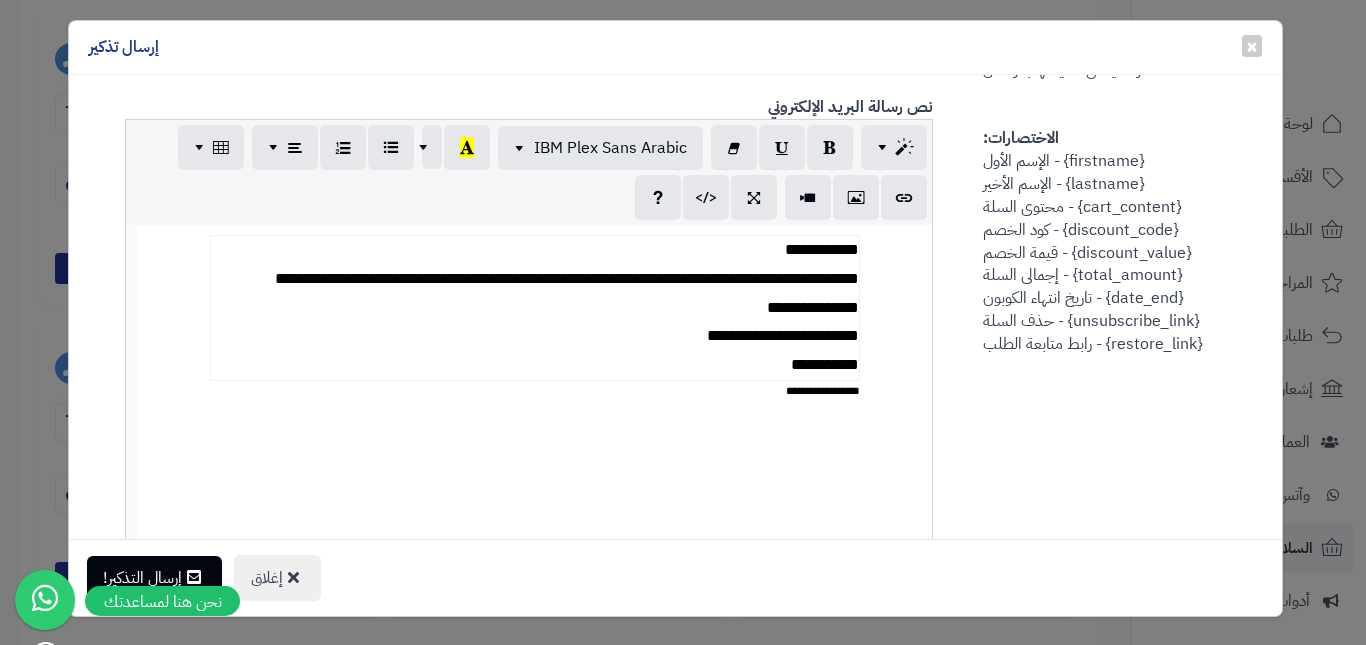 scroll, scrollTop: 800, scrollLeft: 0, axis: vertical 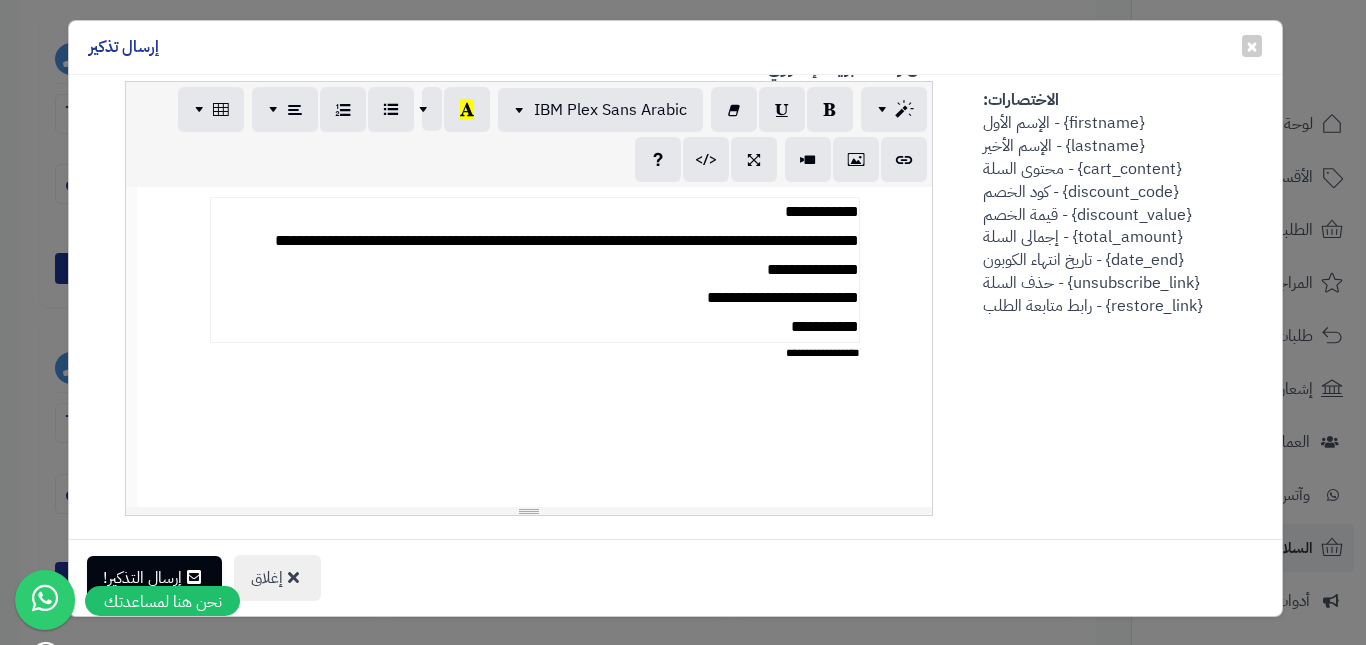 click on "**********" at bounding box center [534, 270] 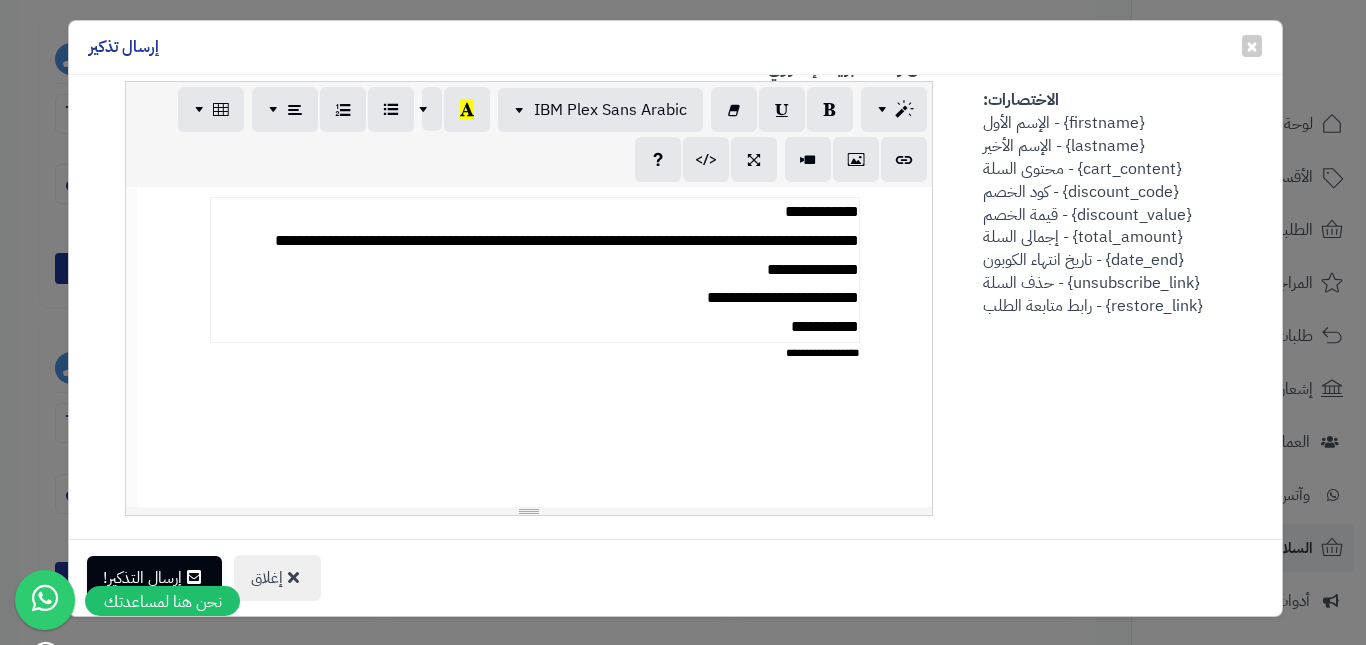 type 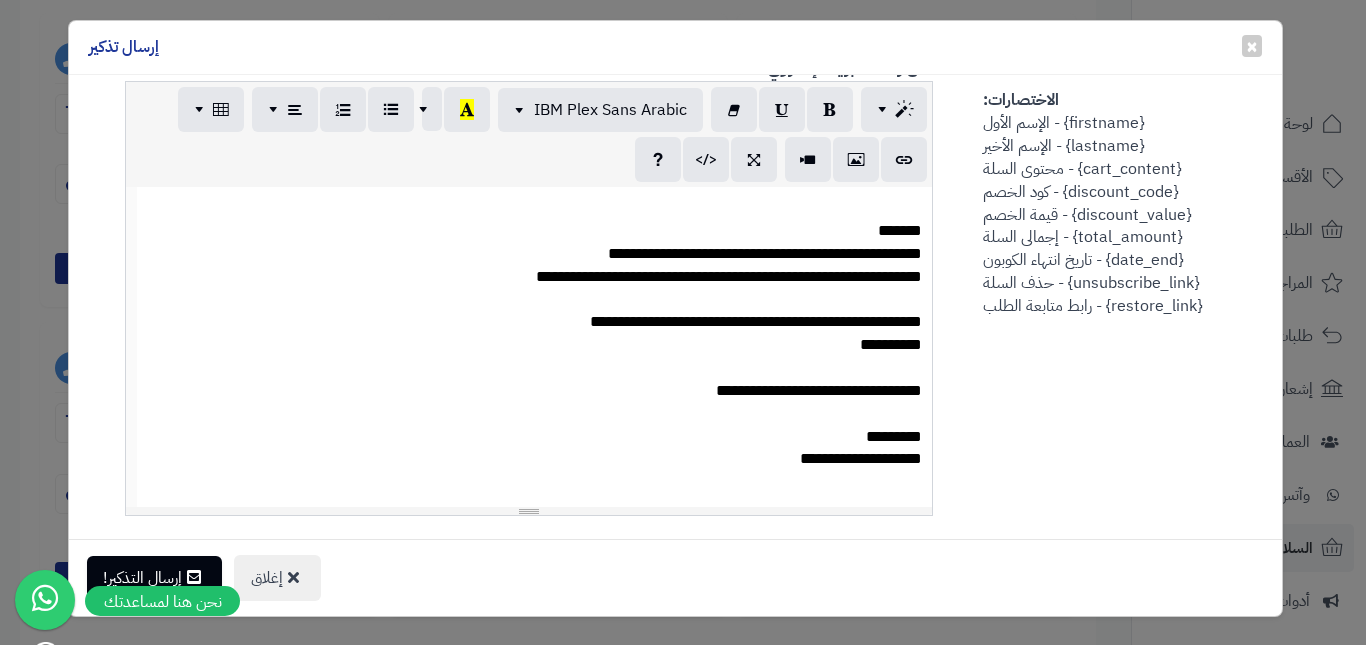 click at bounding box center (535, 208) 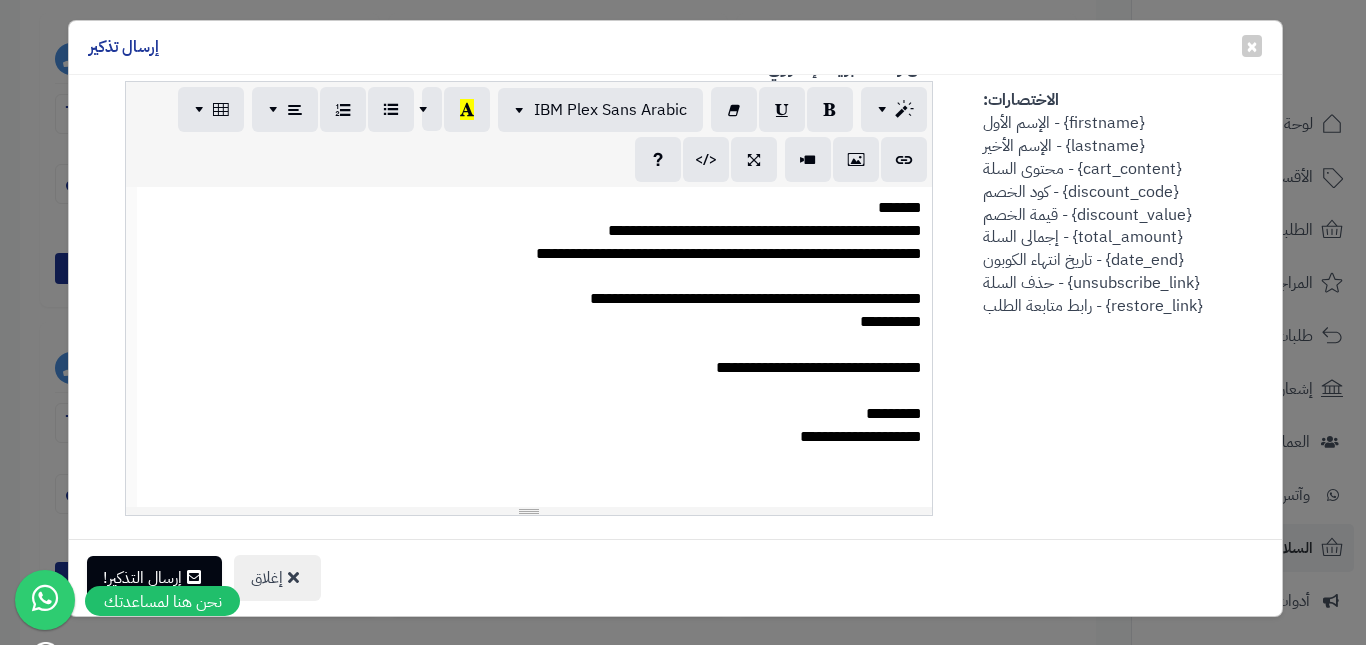click on "*******" at bounding box center [535, 208] 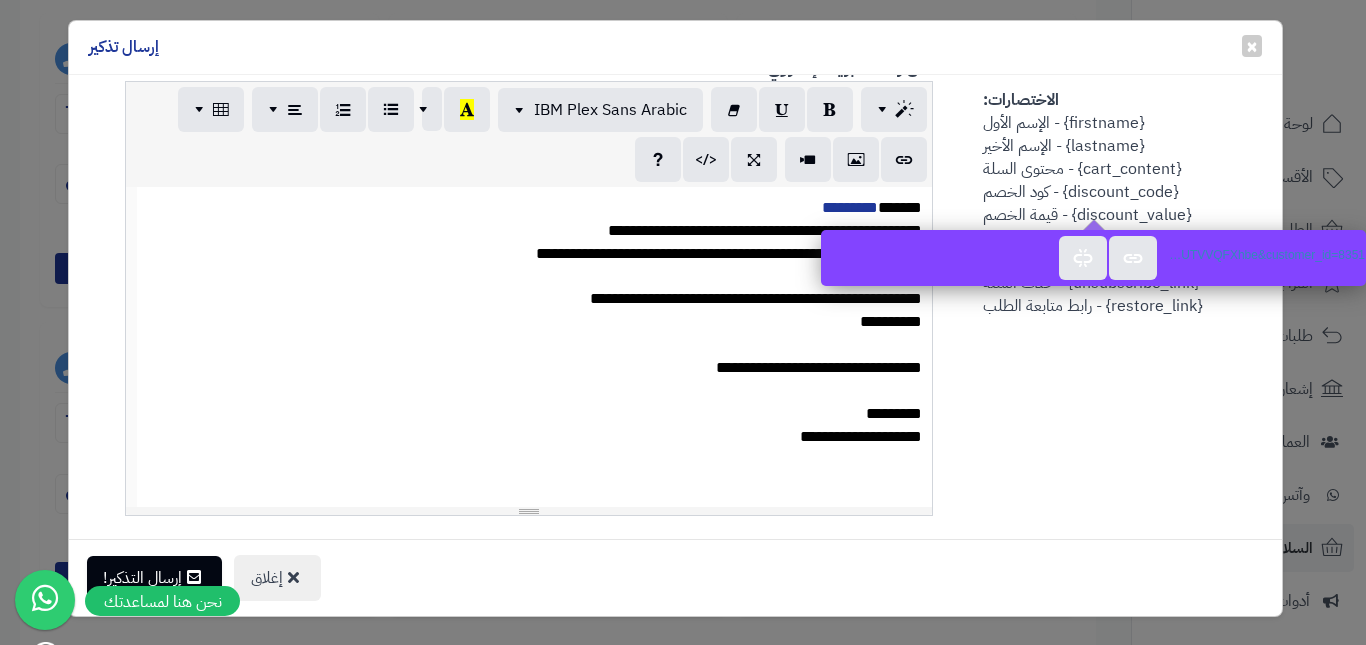 click on "**********" at bounding box center (535, 231) 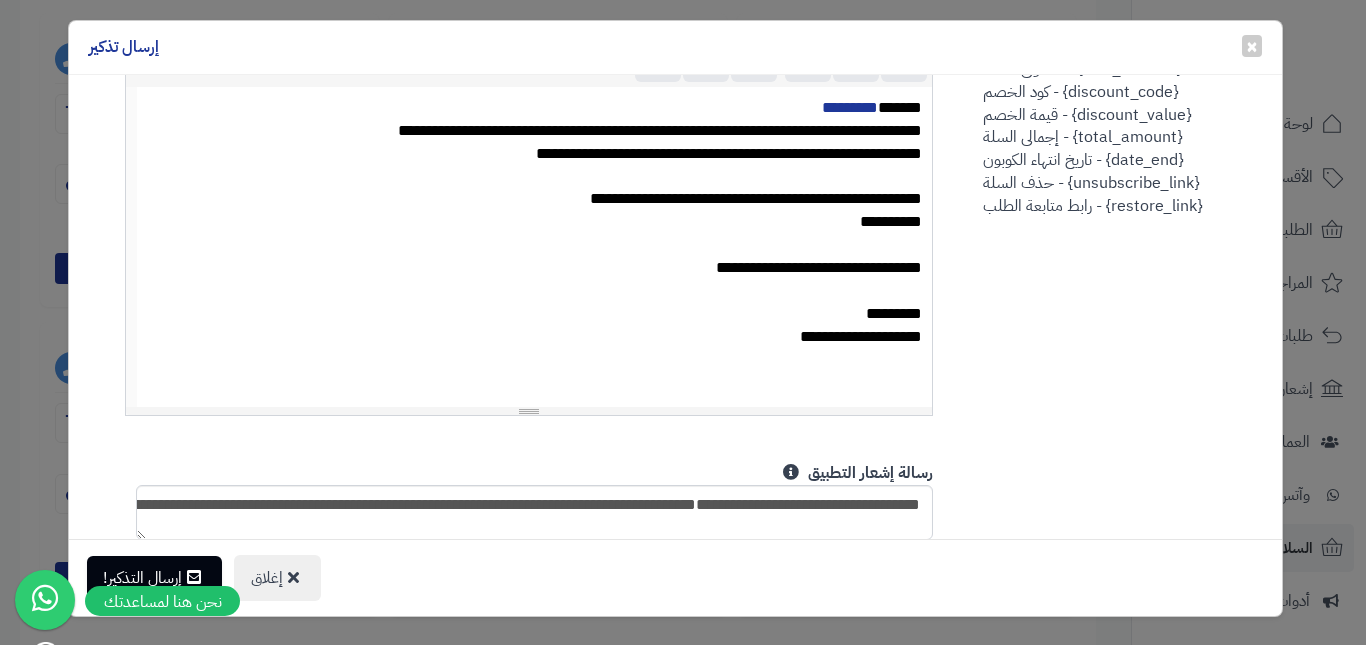 scroll, scrollTop: 800, scrollLeft: 0, axis: vertical 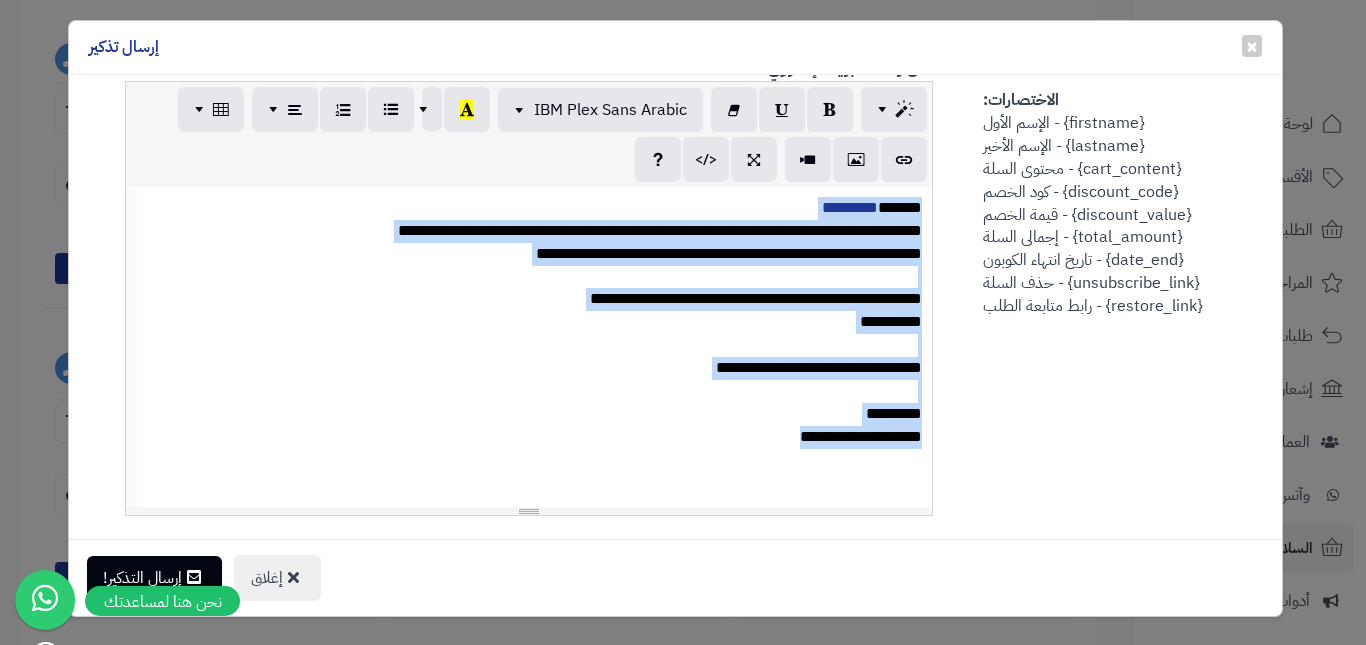 copy on "**********" 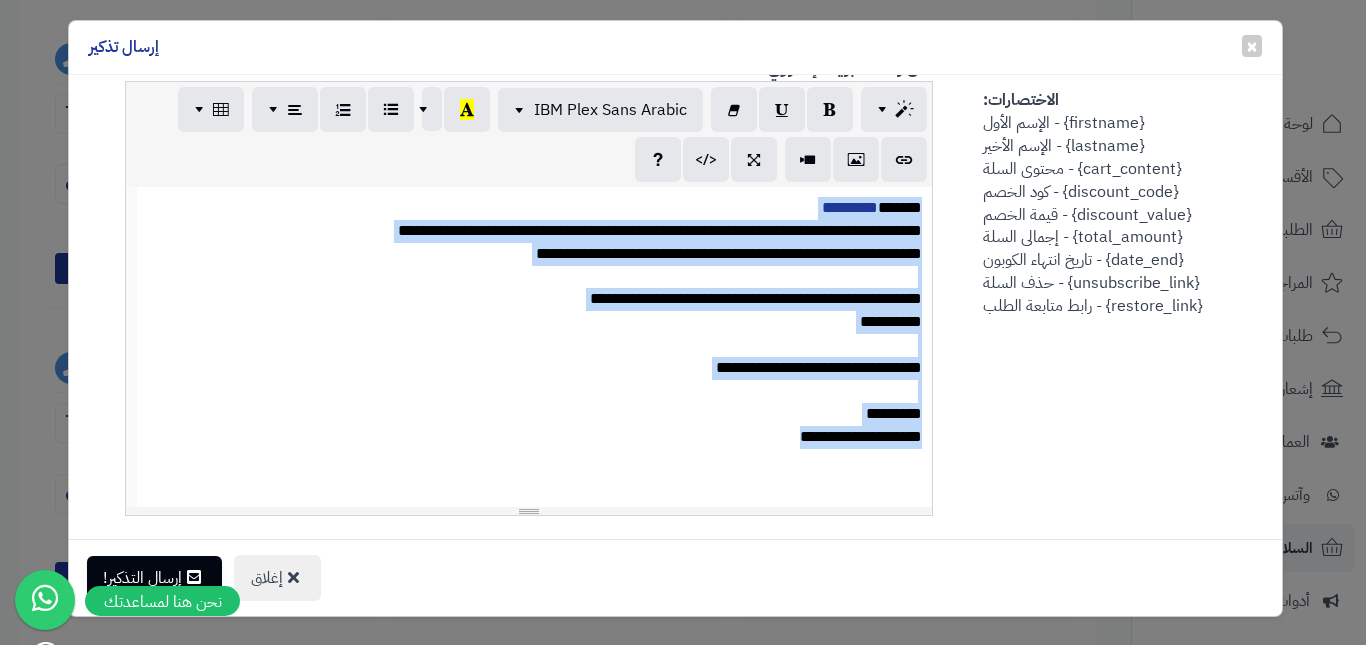 click on "**********" at bounding box center [535, 299] 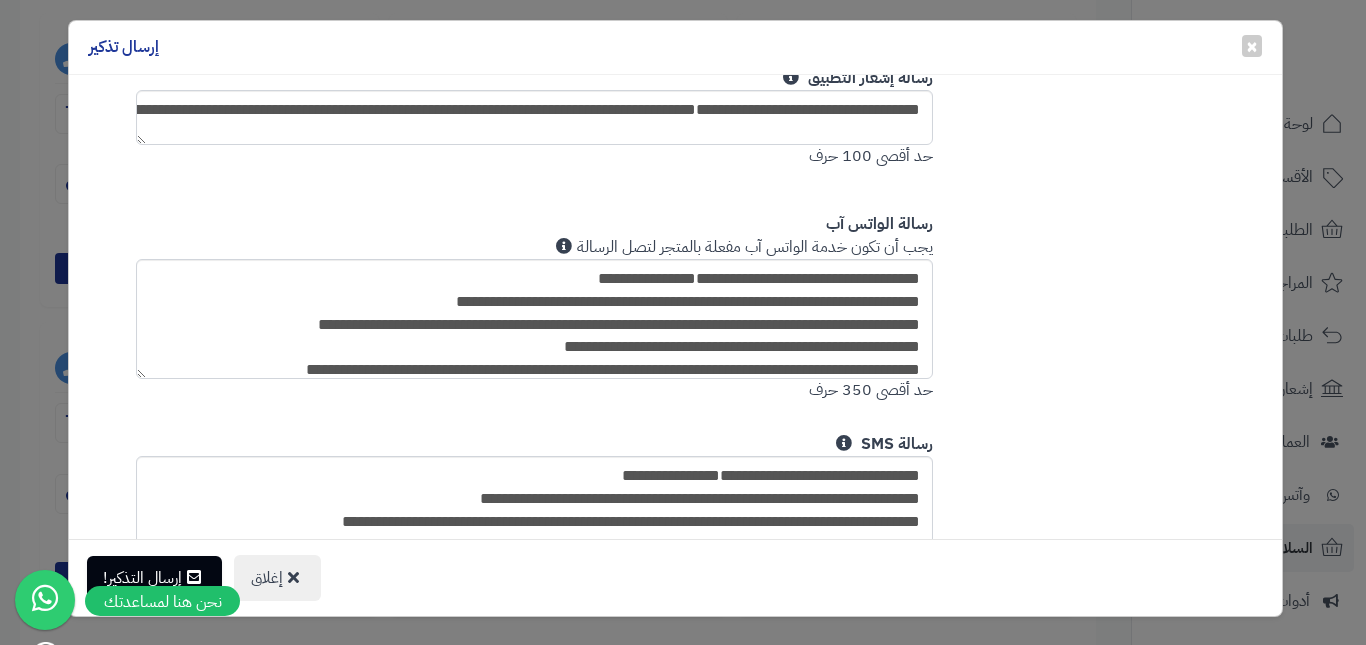 scroll, scrollTop: 1300, scrollLeft: 0, axis: vertical 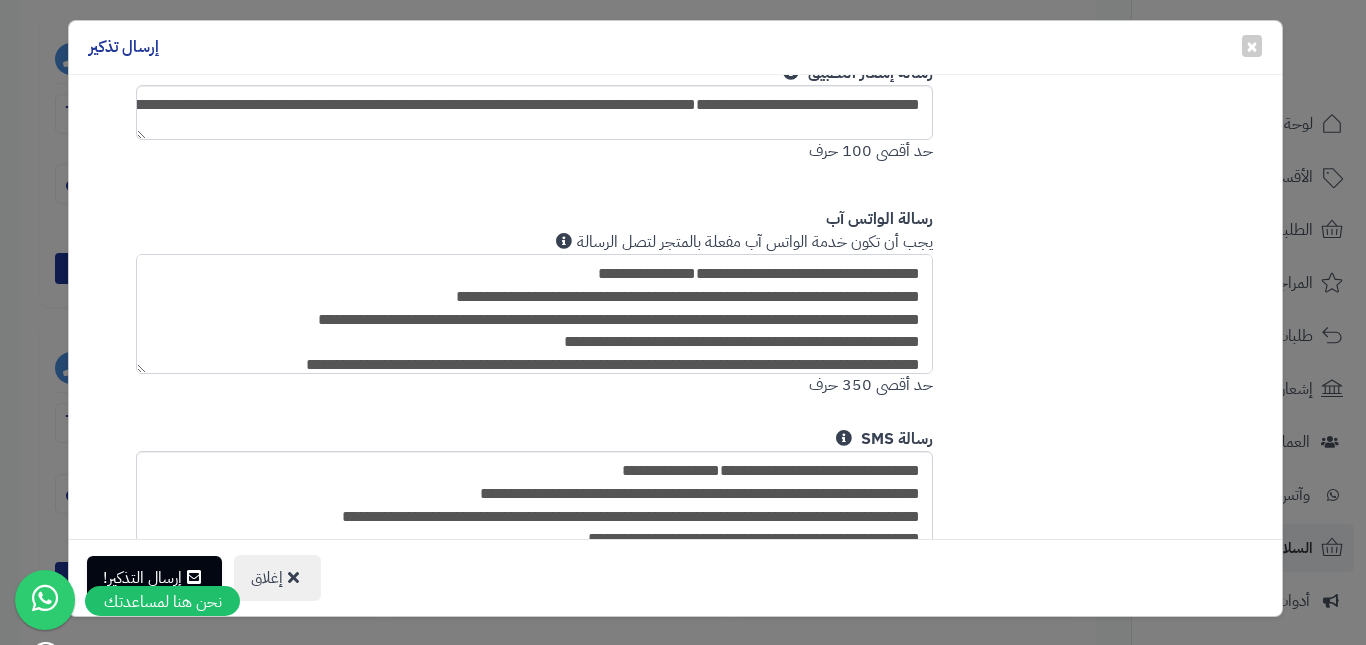 click on "**********" at bounding box center [535, 314] 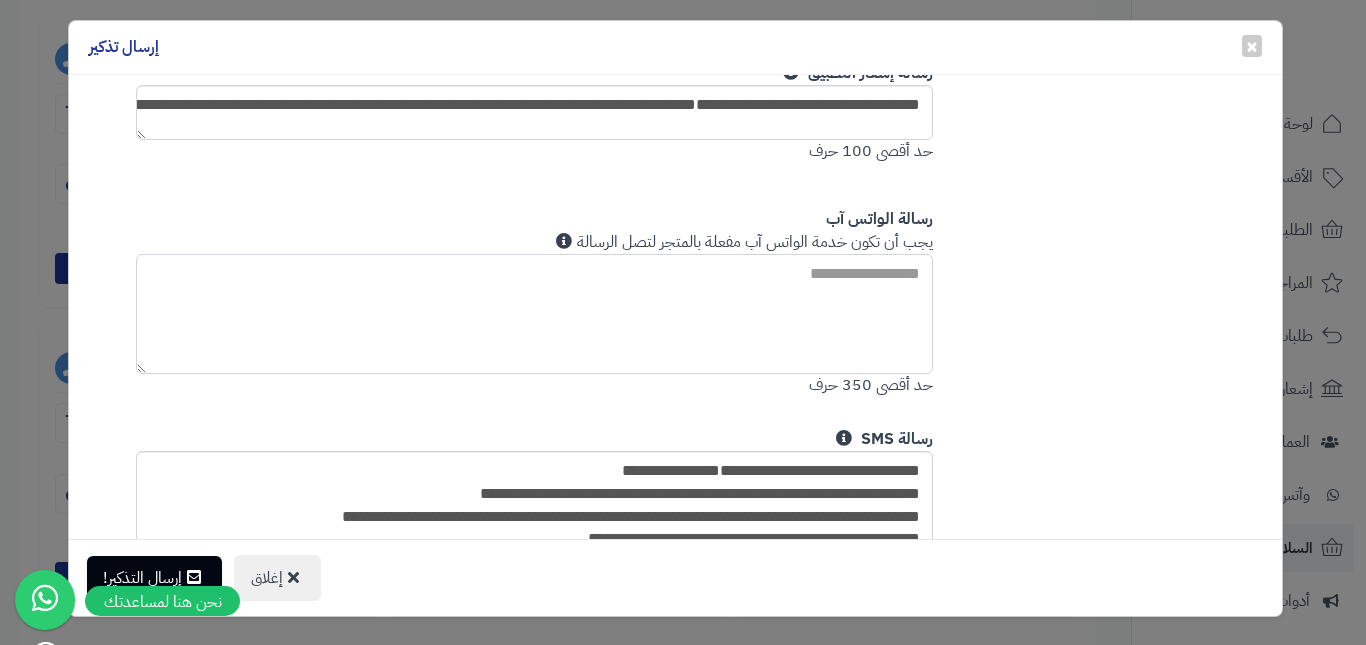paste on "**********" 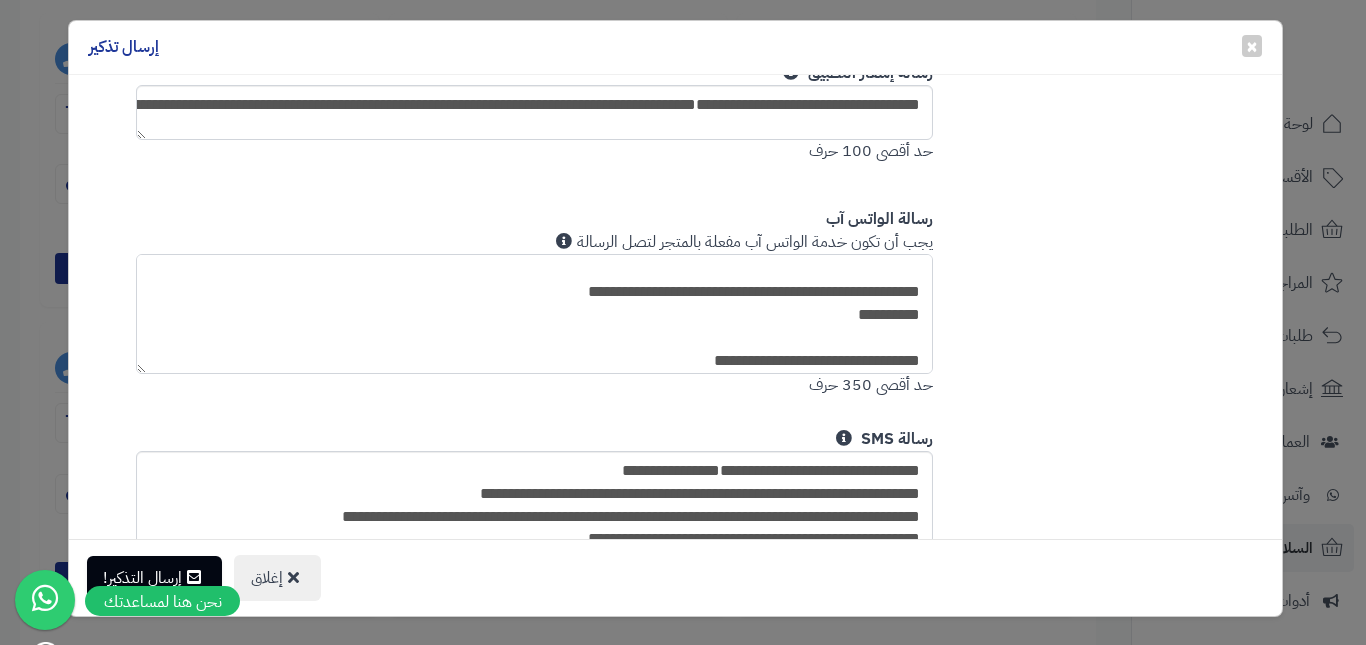 scroll, scrollTop: 149, scrollLeft: 0, axis: vertical 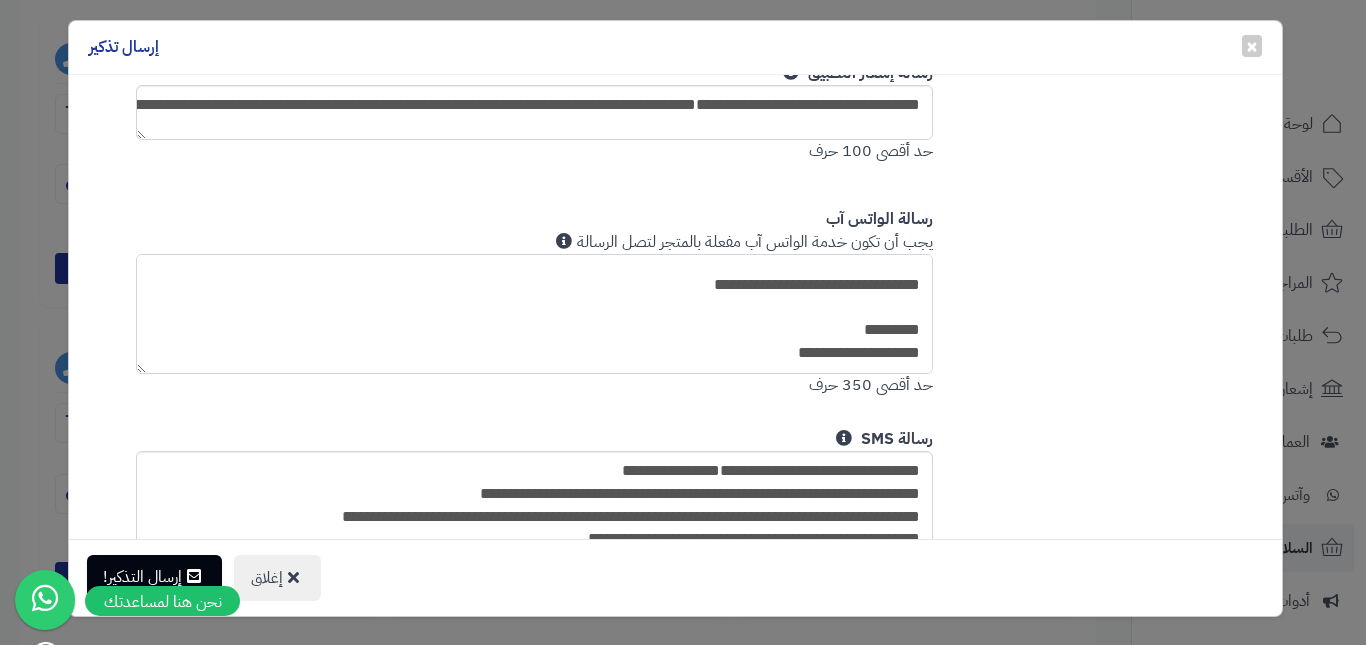 type on "**********" 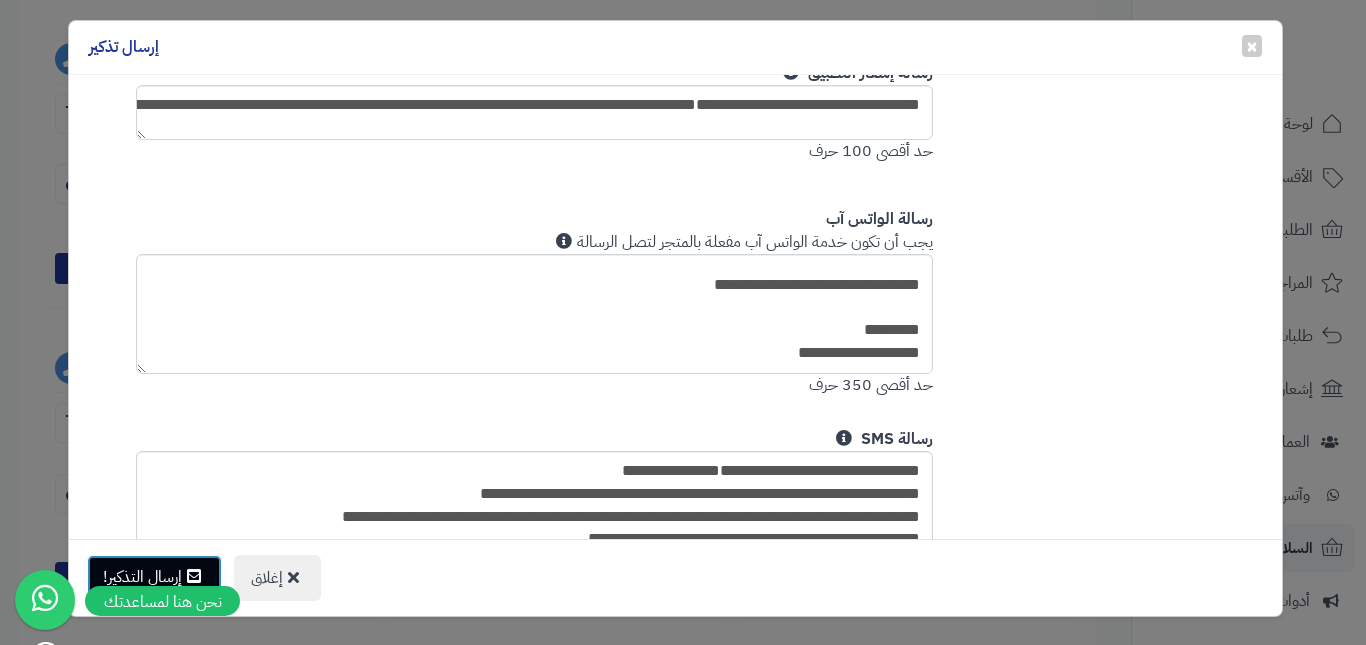 click on "إرسال التذكير!" at bounding box center (154, 577) 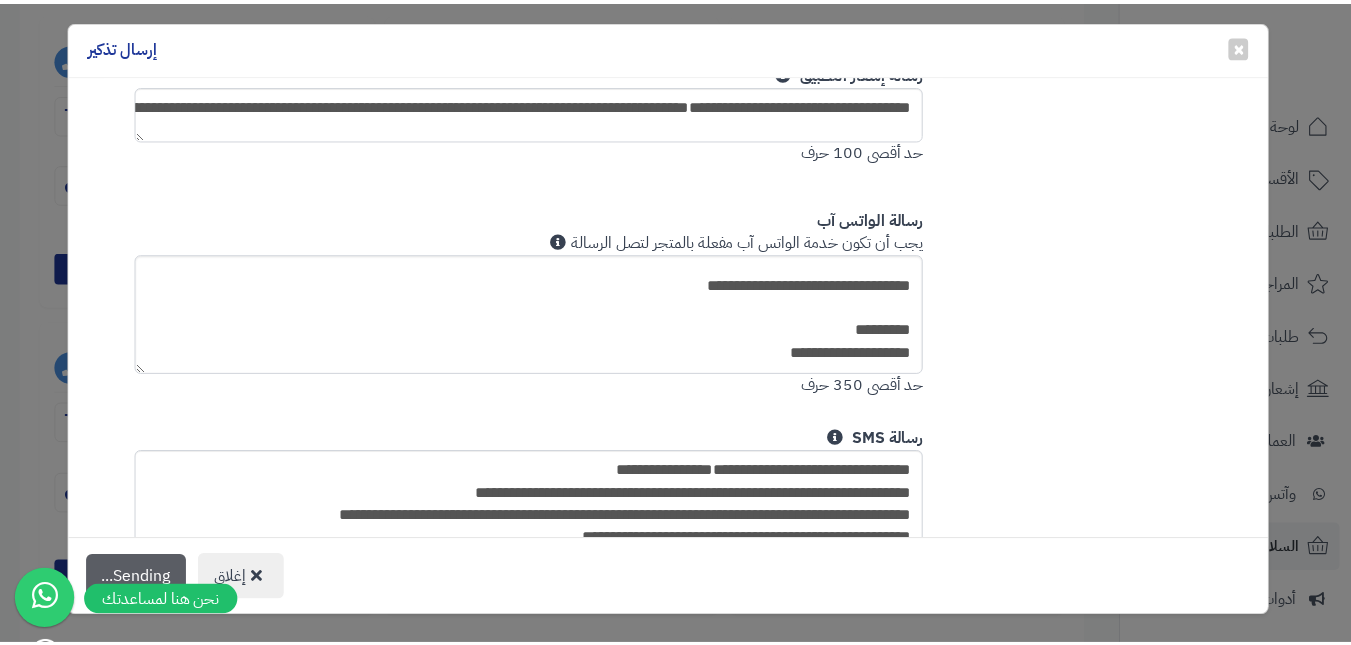 scroll, scrollTop: 919, scrollLeft: 0, axis: vertical 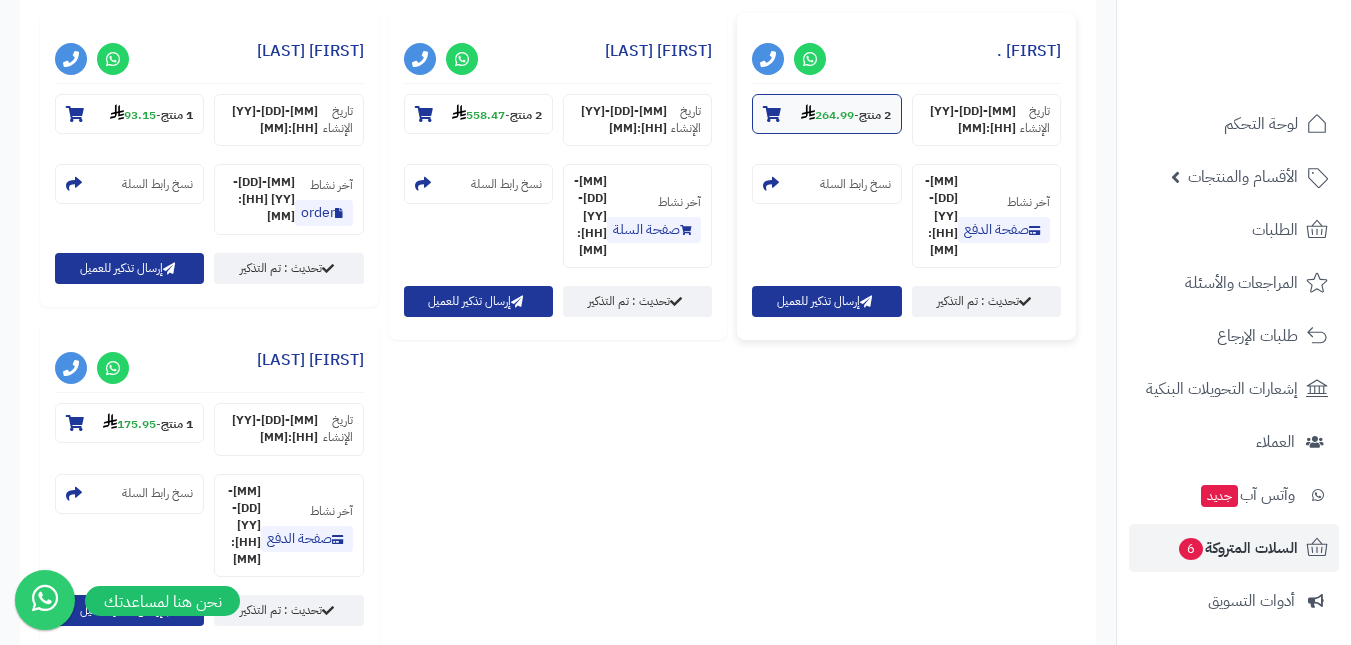click on "264.99" at bounding box center (827, 115) 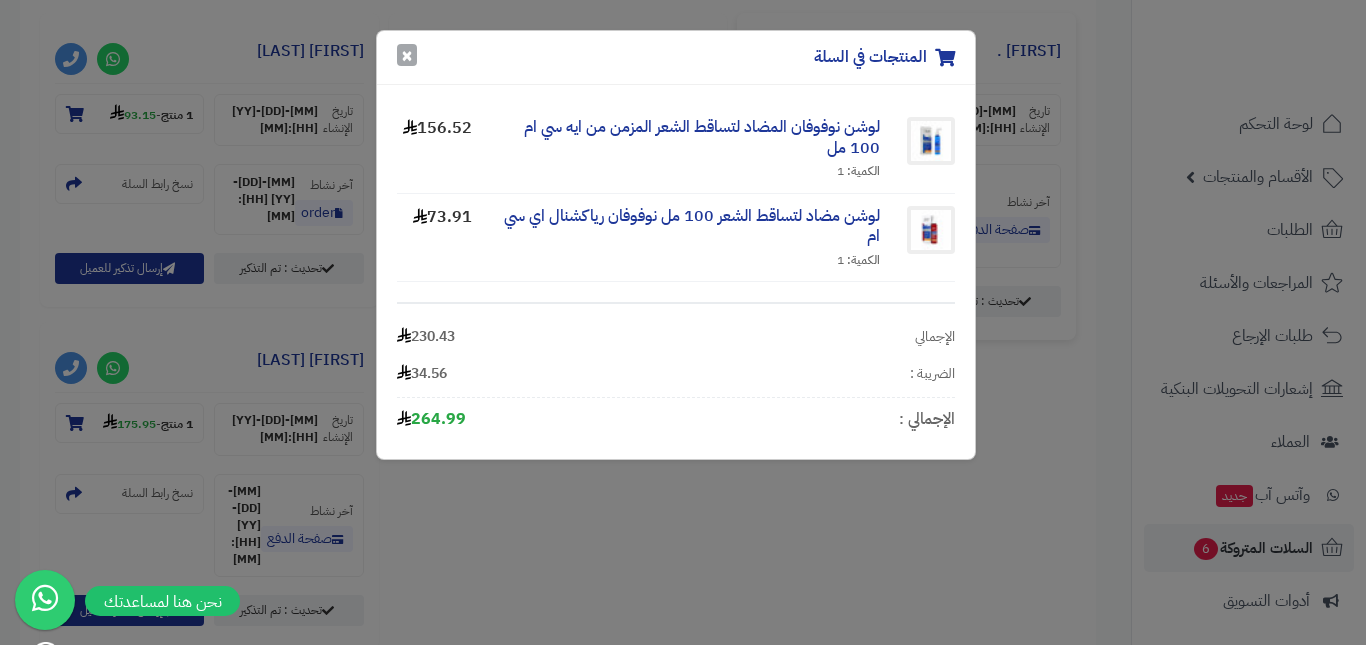 click on "×" at bounding box center [407, 55] 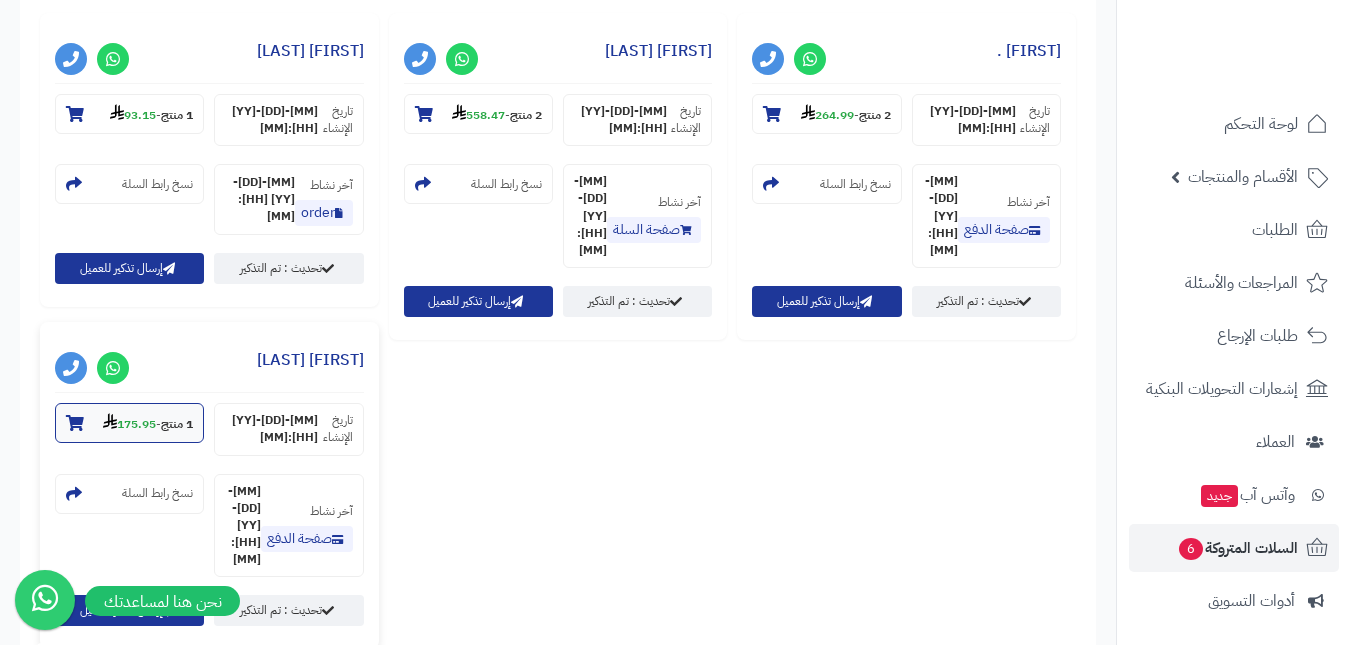 click on "175.95" at bounding box center [129, 424] 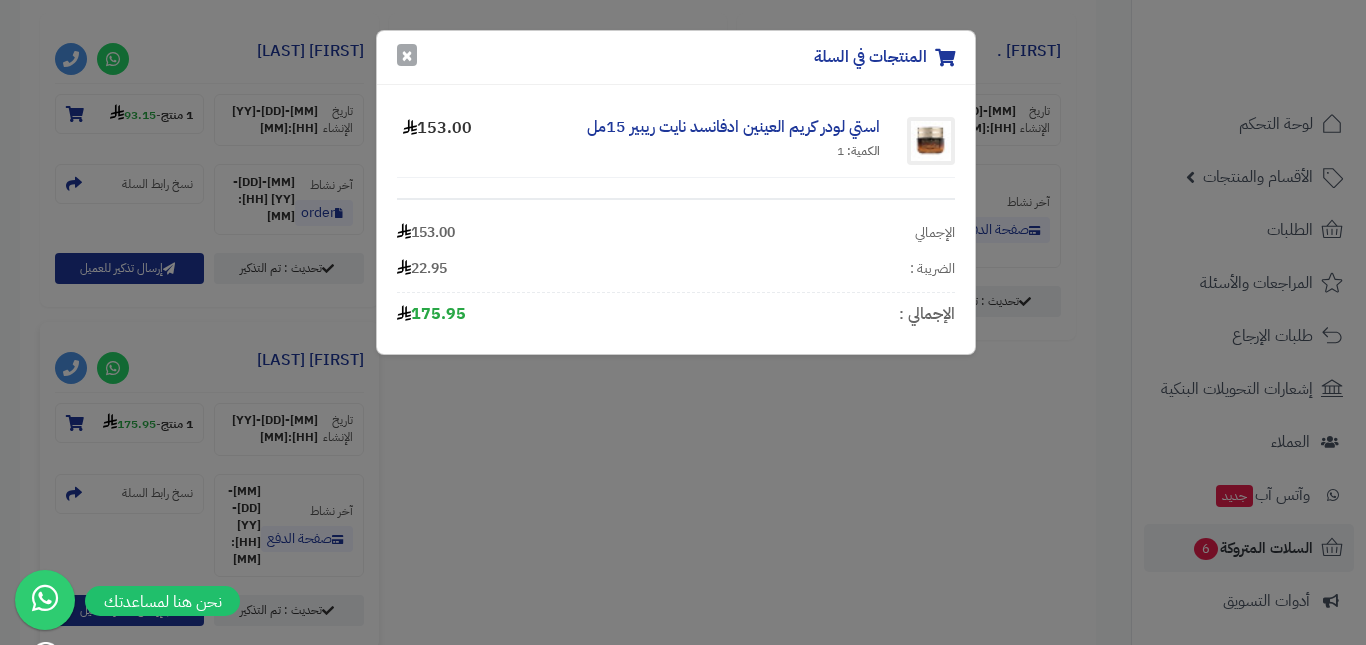 click on "×" at bounding box center [407, 55] 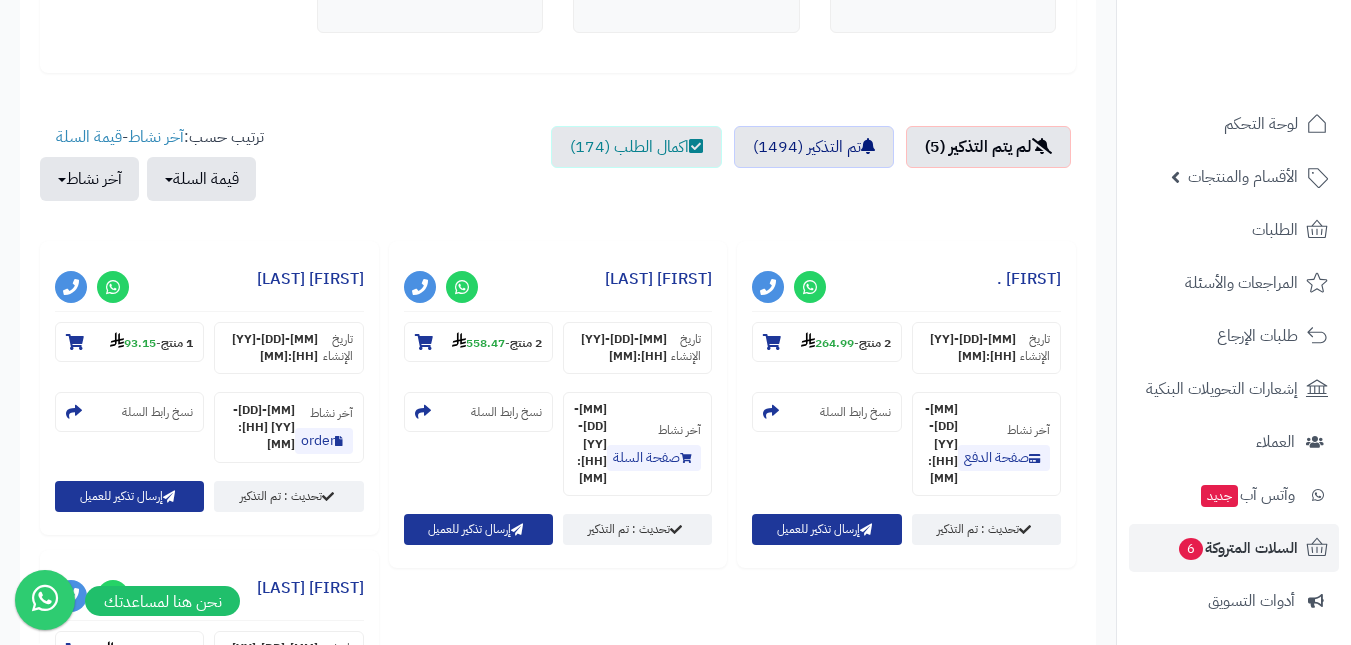 scroll, scrollTop: 654, scrollLeft: 0, axis: vertical 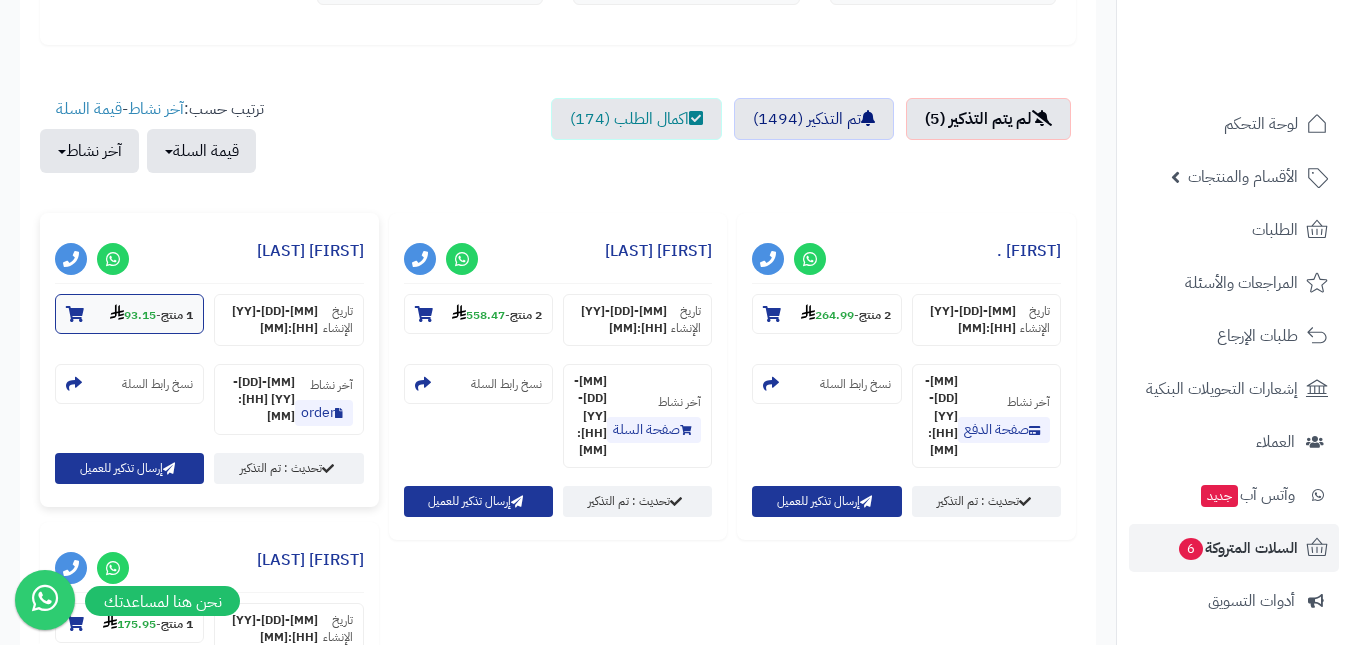click on "1 منتج" at bounding box center (177, 315) 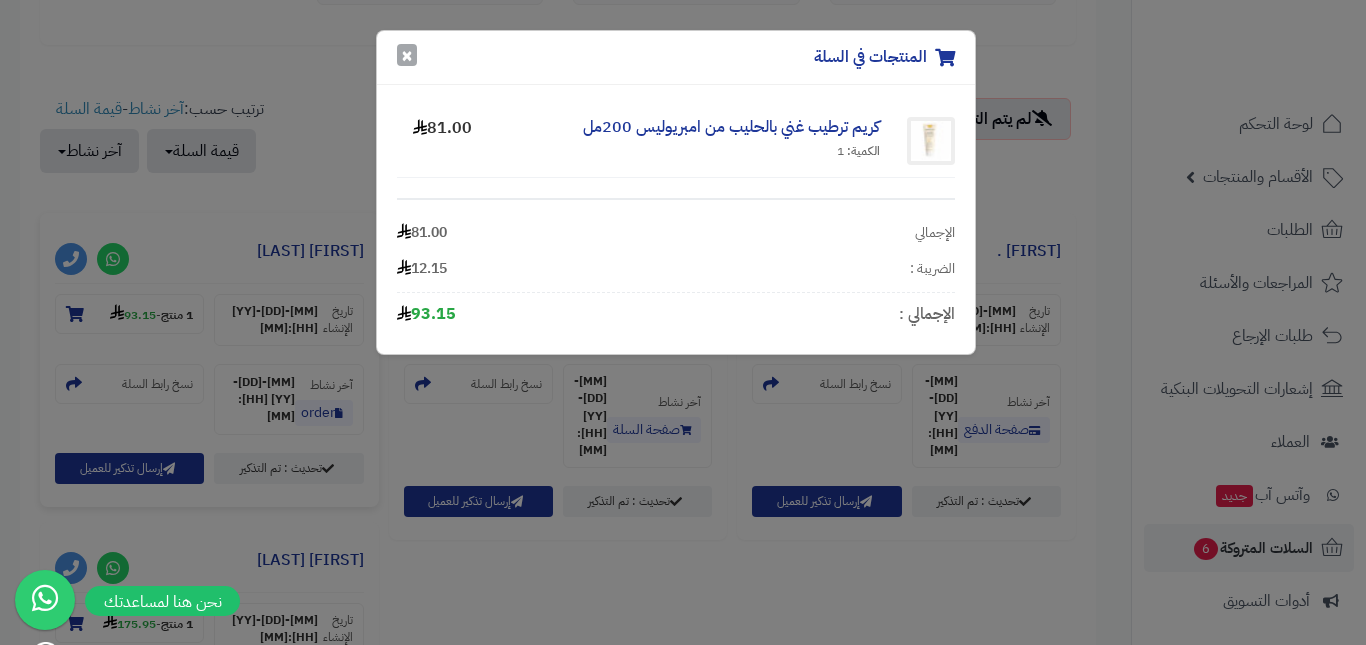 click on "×" at bounding box center (407, 55) 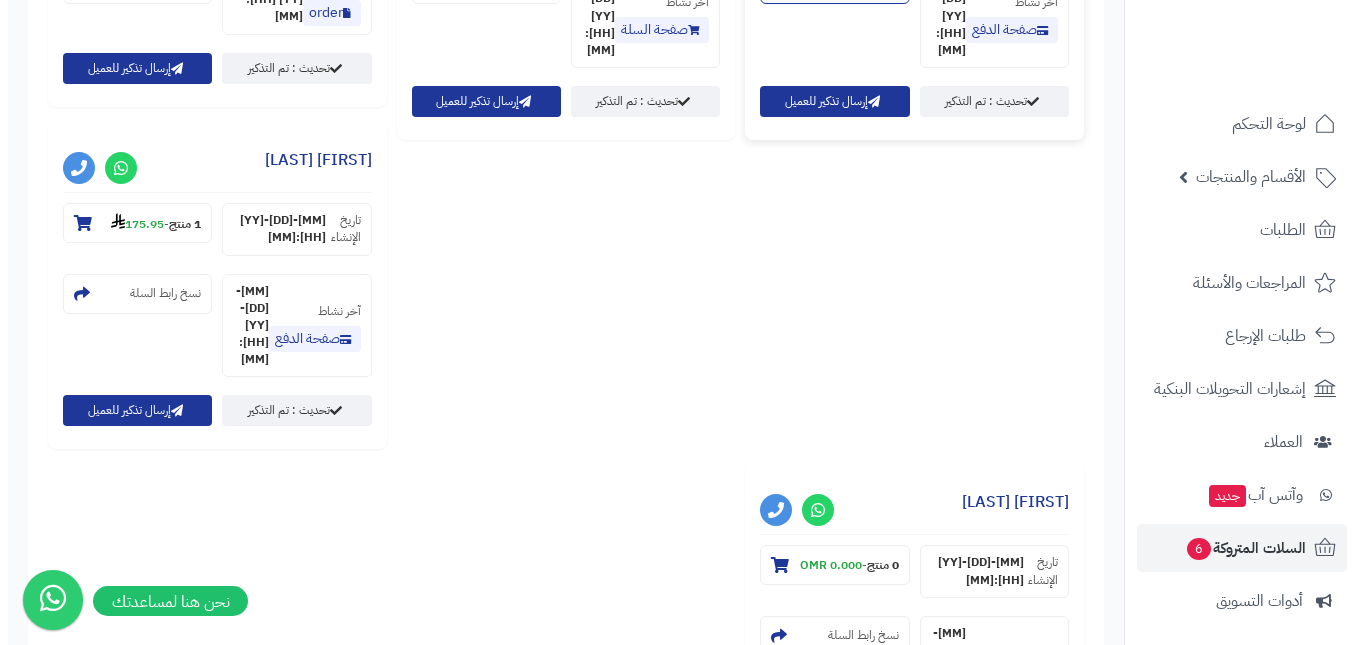 scroll, scrollTop: 1348, scrollLeft: 0, axis: vertical 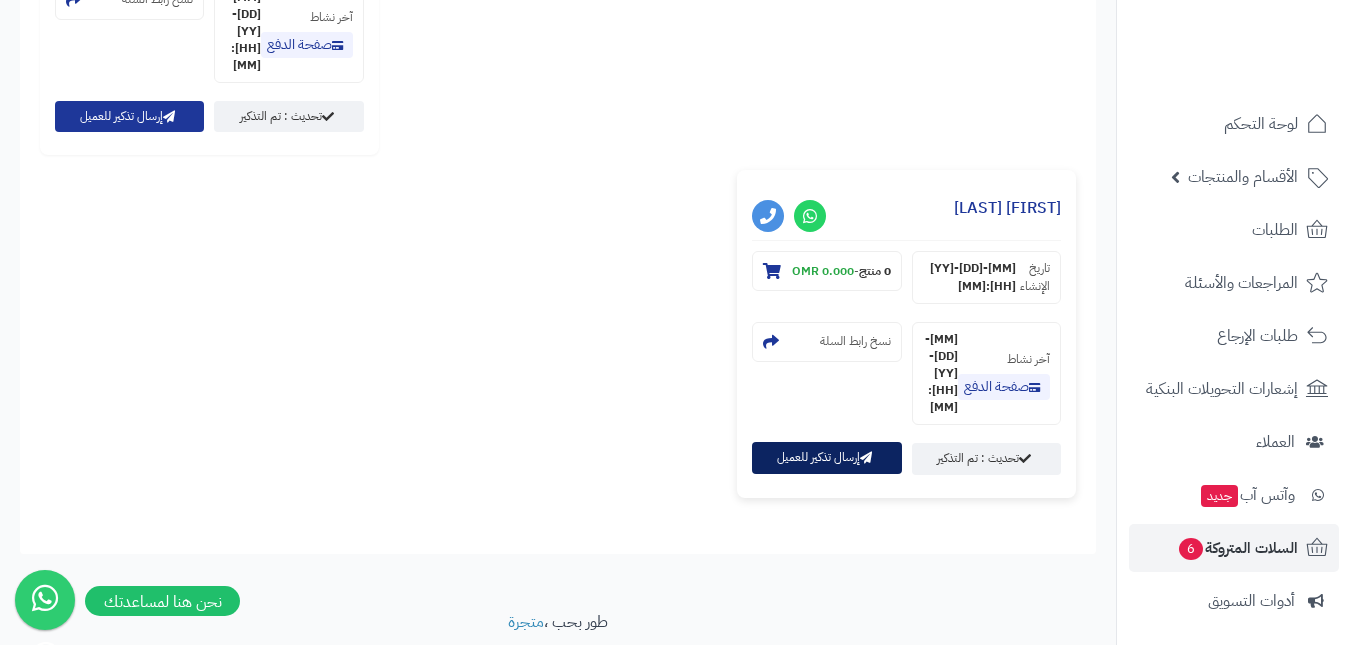 click on "إرسال تذكير للعميل" at bounding box center [826, 457] 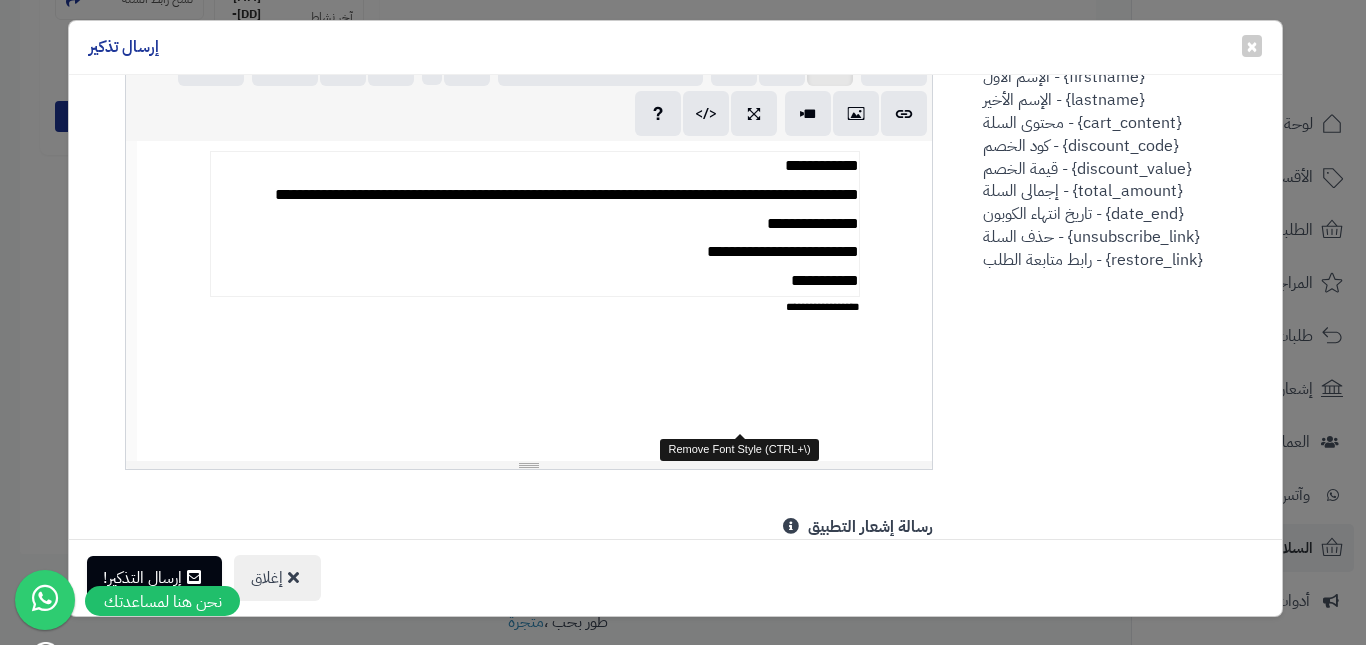 scroll, scrollTop: 900, scrollLeft: 0, axis: vertical 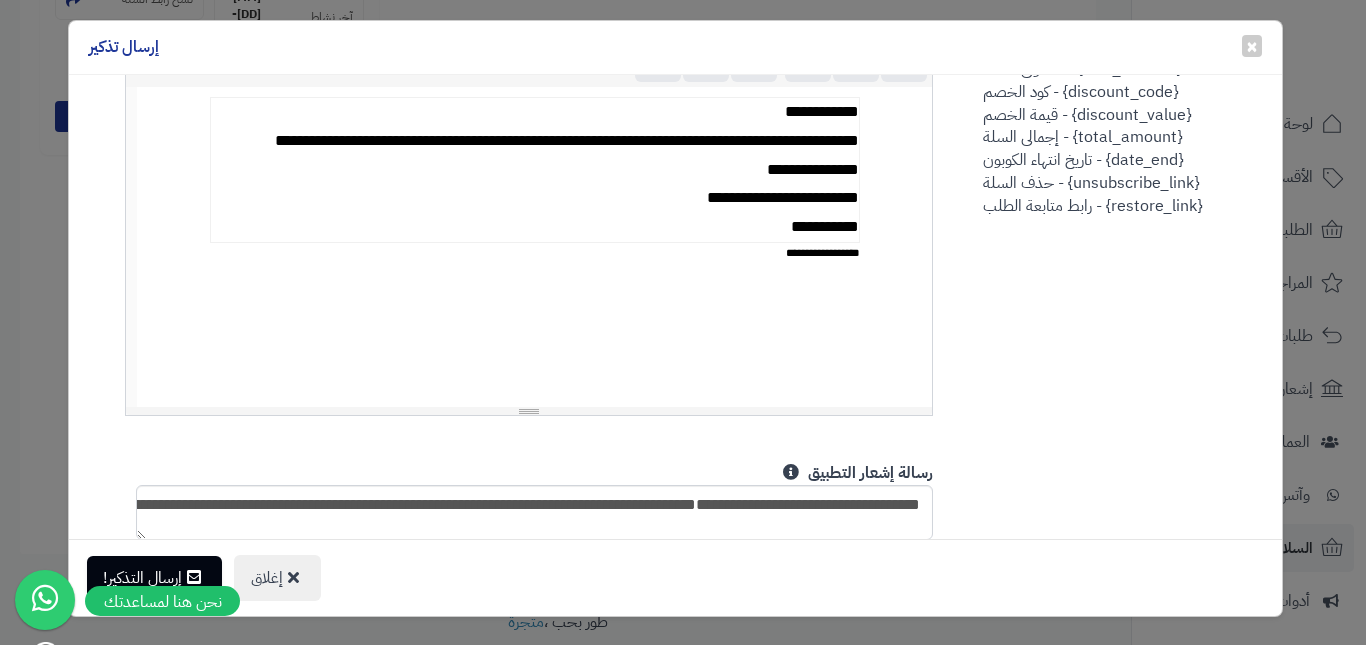 click on "**********" at bounding box center (534, 170) 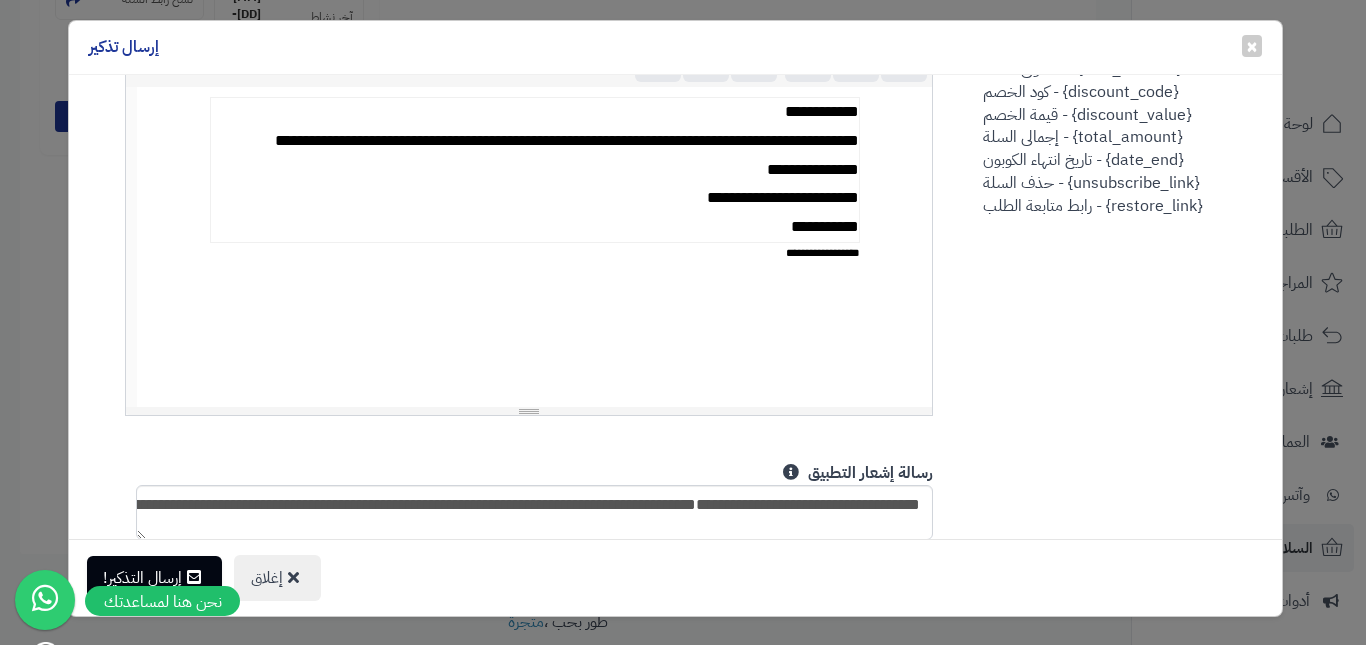 type 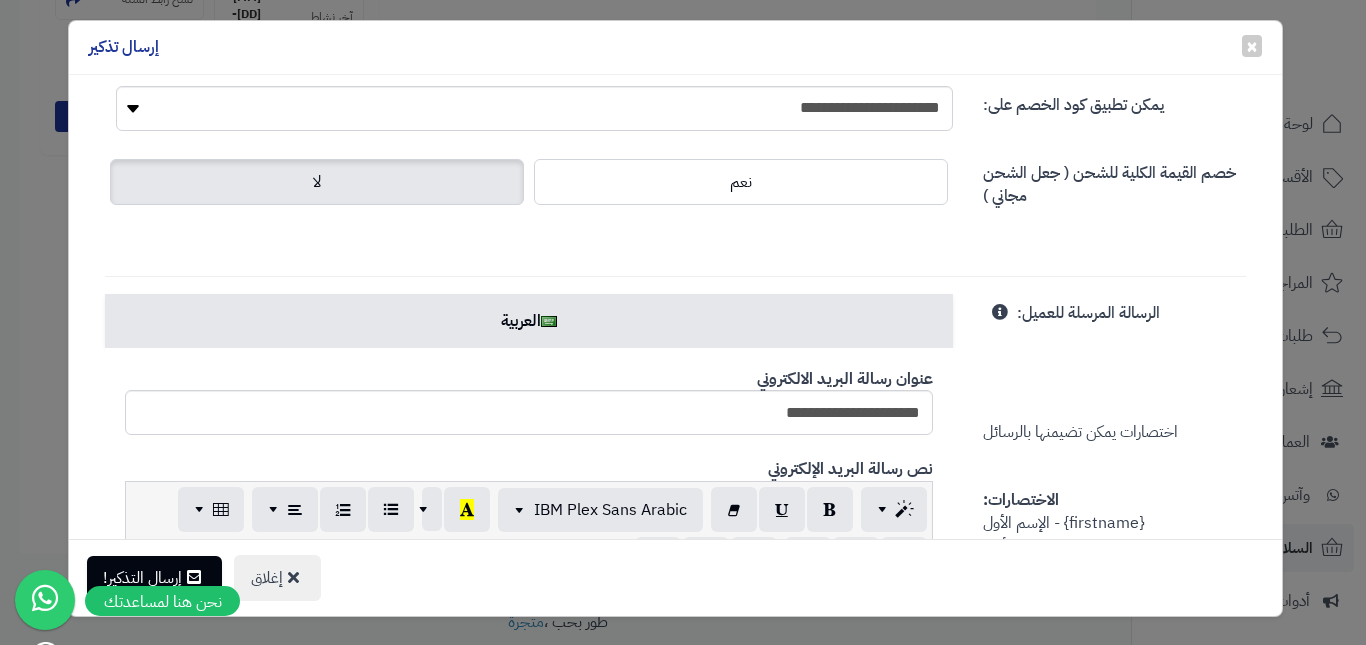 scroll, scrollTop: 0, scrollLeft: 0, axis: both 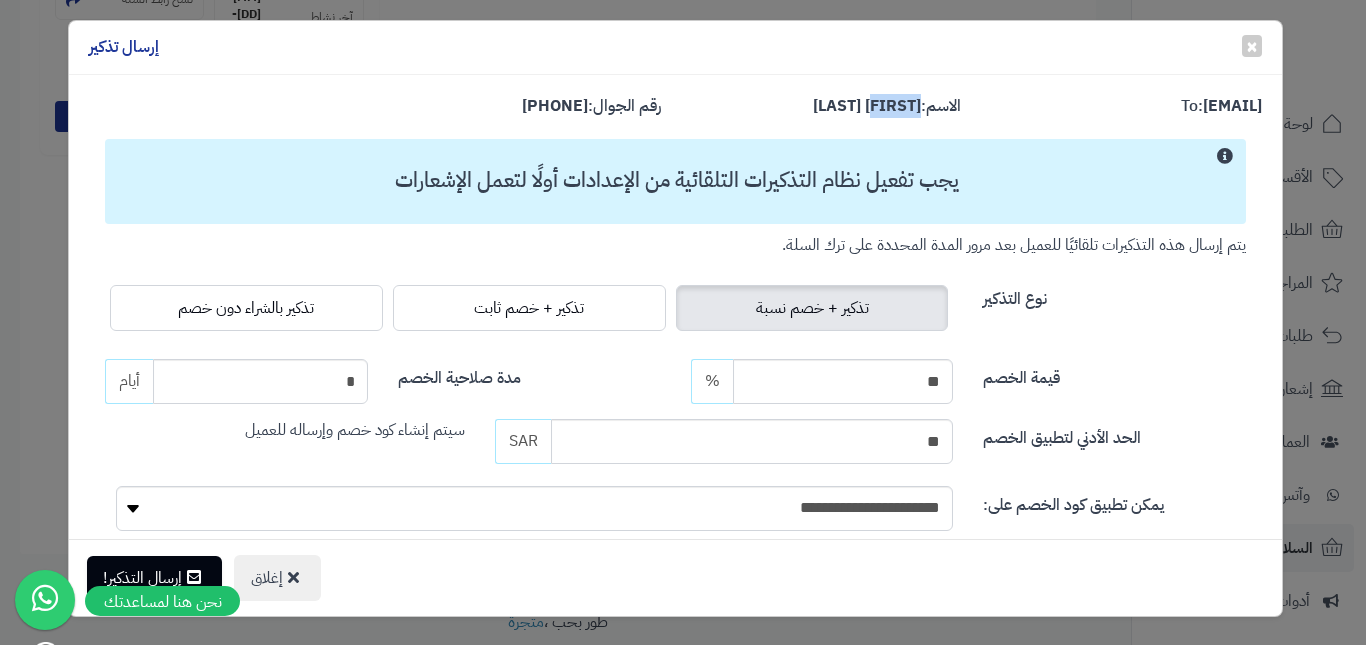drag, startPoint x: 853, startPoint y: 94, endPoint x: 917, endPoint y: 105, distance: 64.93843 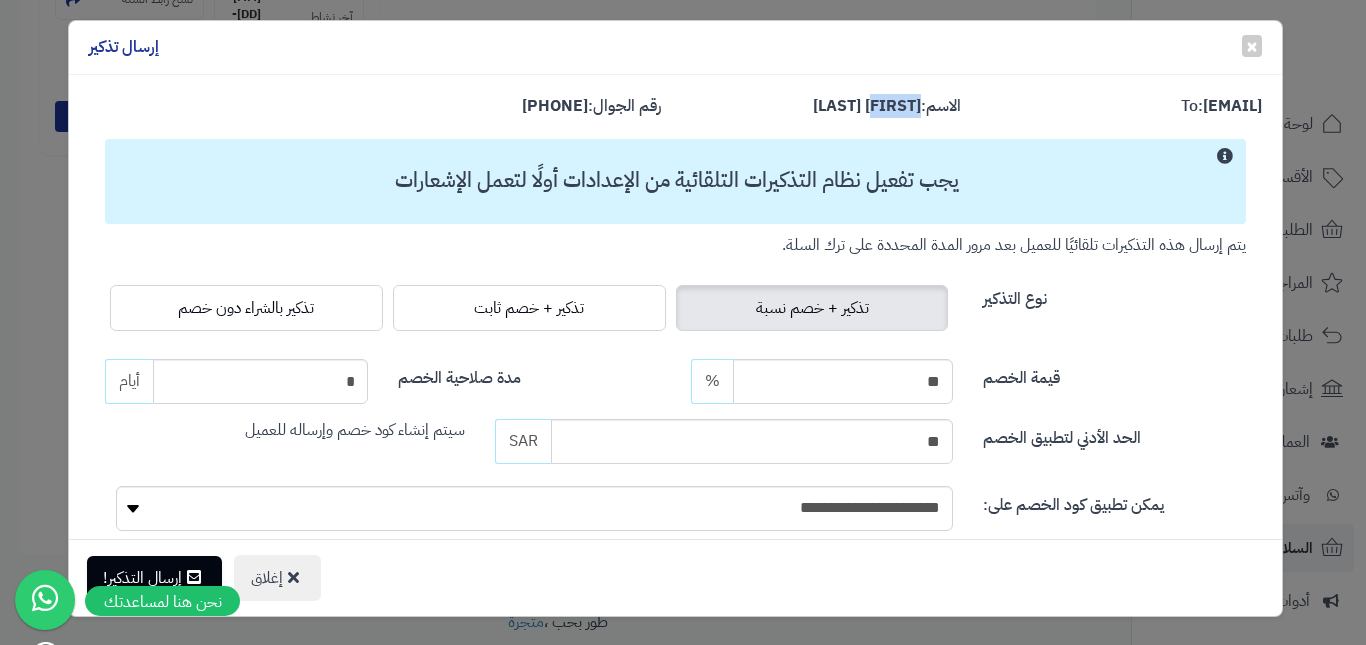 click on "الاسم:  Lu Han" at bounding box center (826, 109) 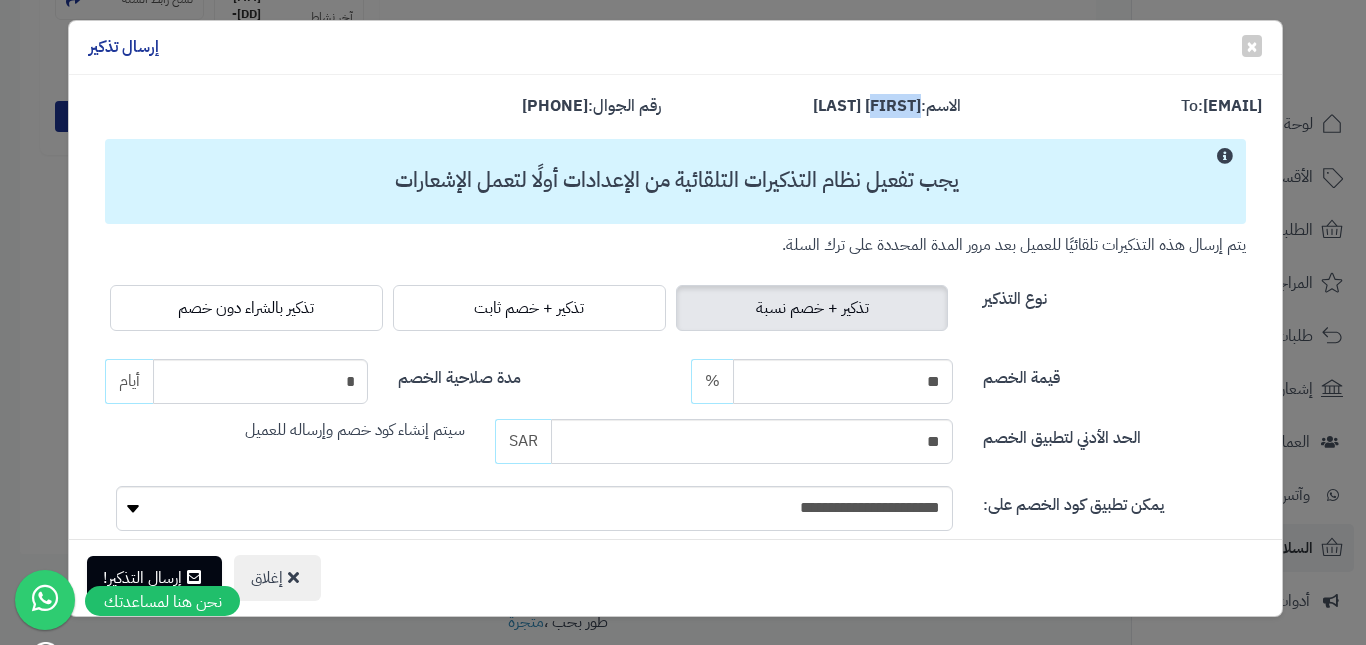 copy on "Lu Han" 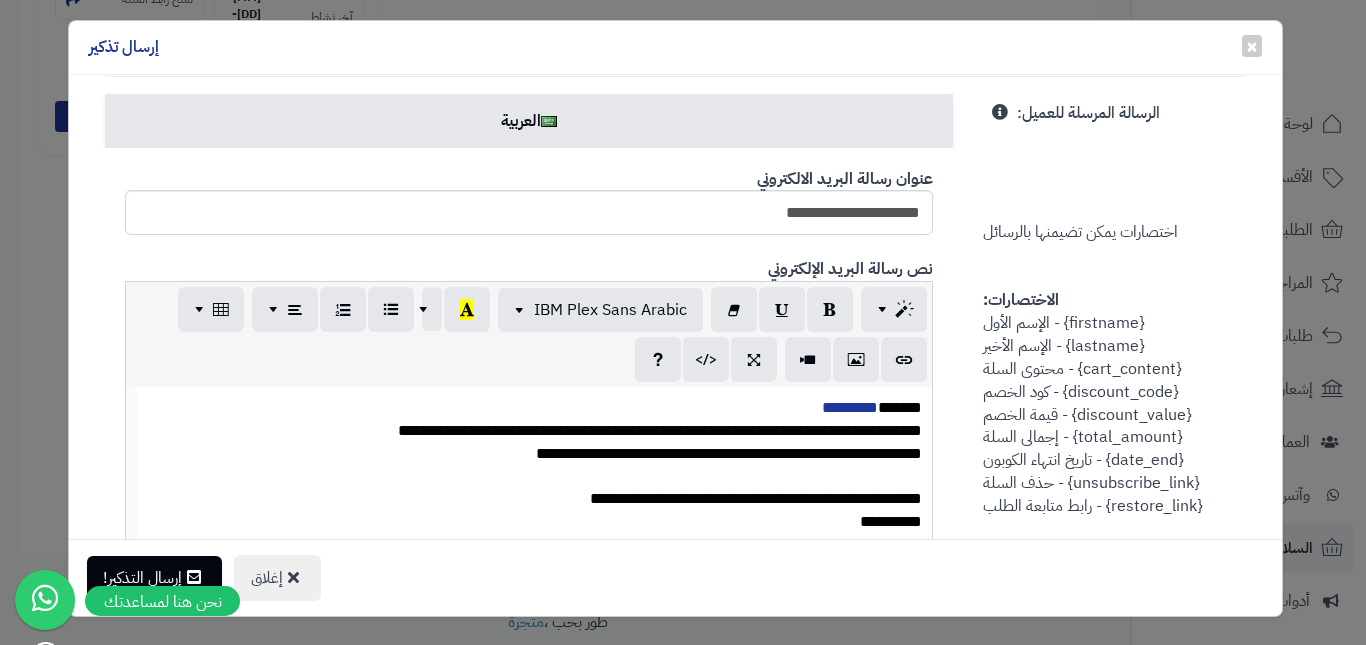 scroll, scrollTop: 800, scrollLeft: 0, axis: vertical 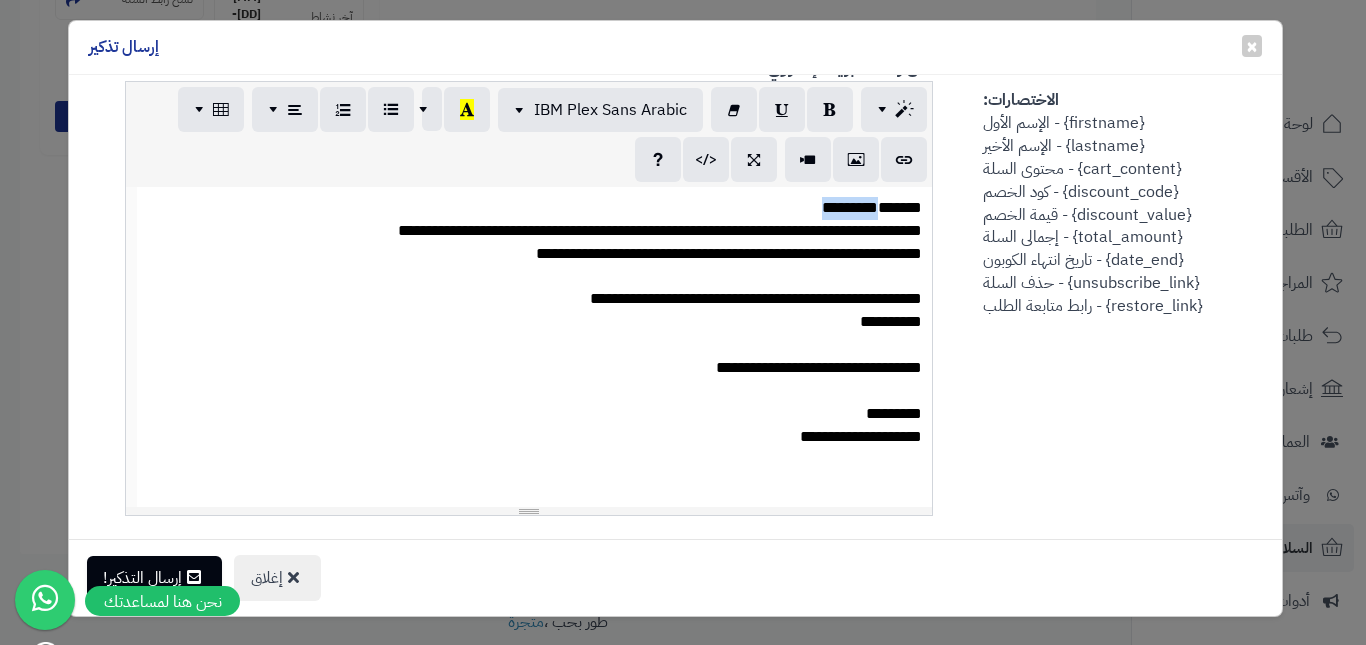 drag, startPoint x: 828, startPoint y: 214, endPoint x: 889, endPoint y: 217, distance: 61.073727 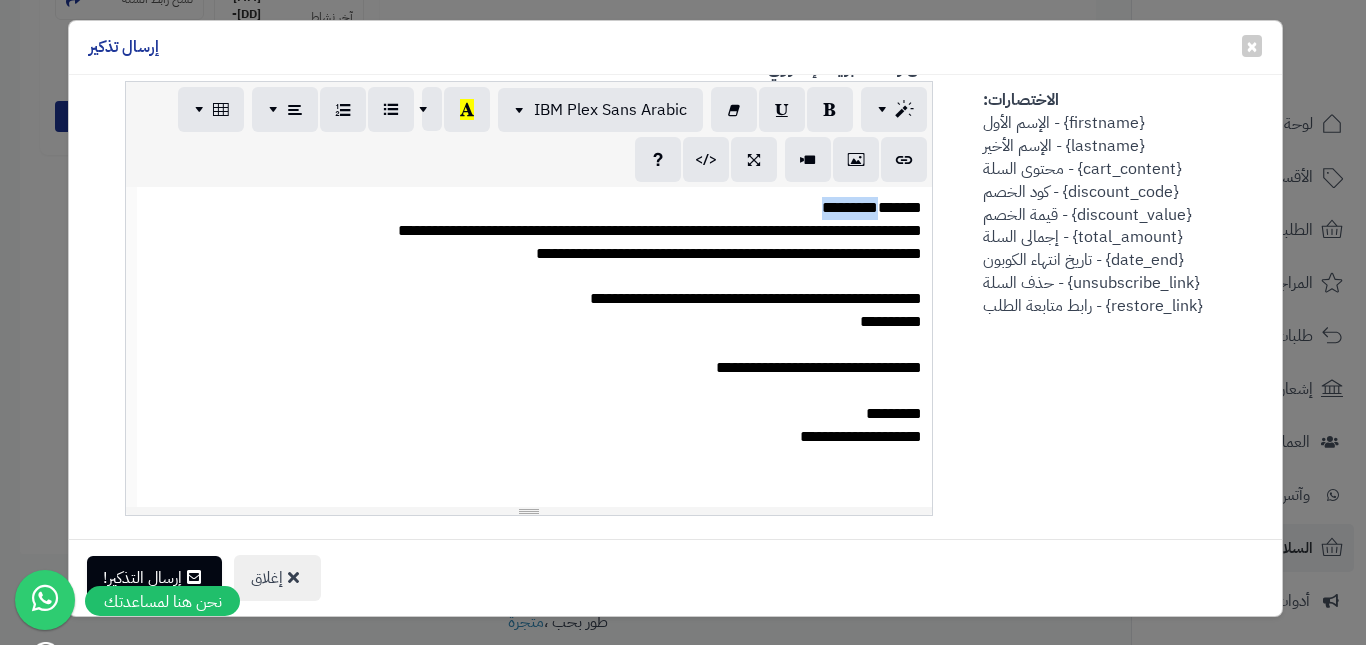 click on "****** *********" at bounding box center (535, 208) 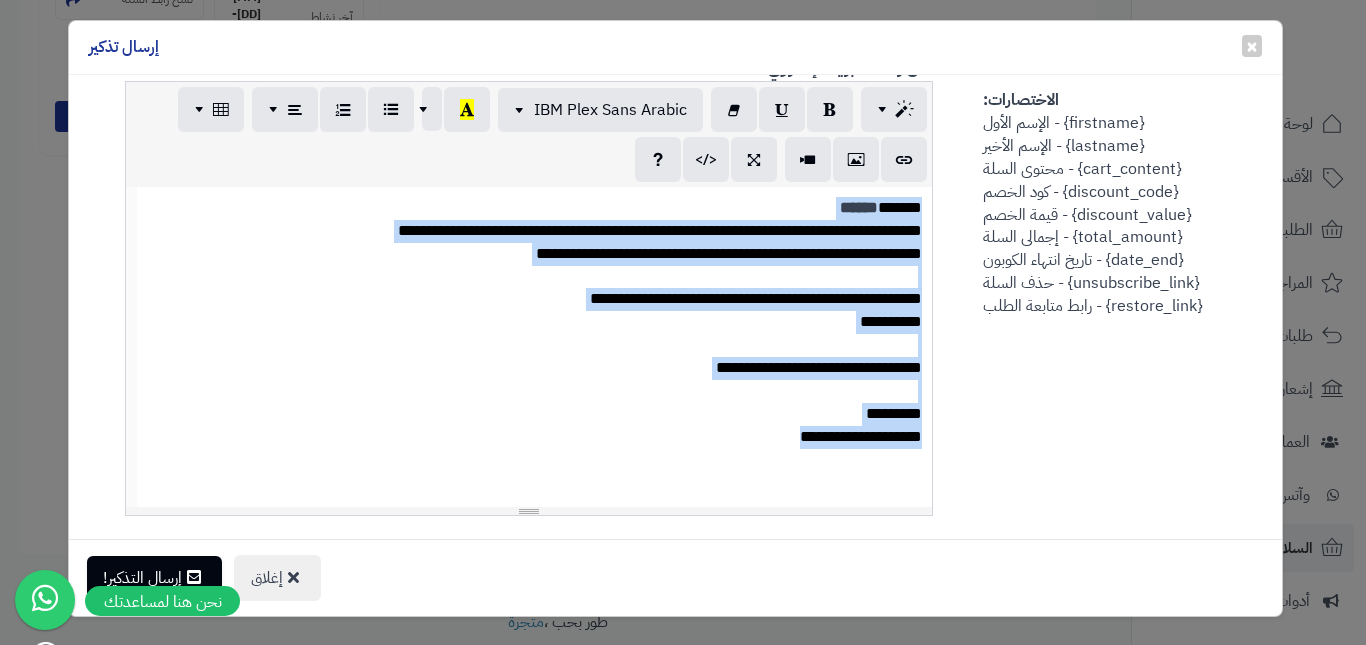 click on "**********" at bounding box center [535, 254] 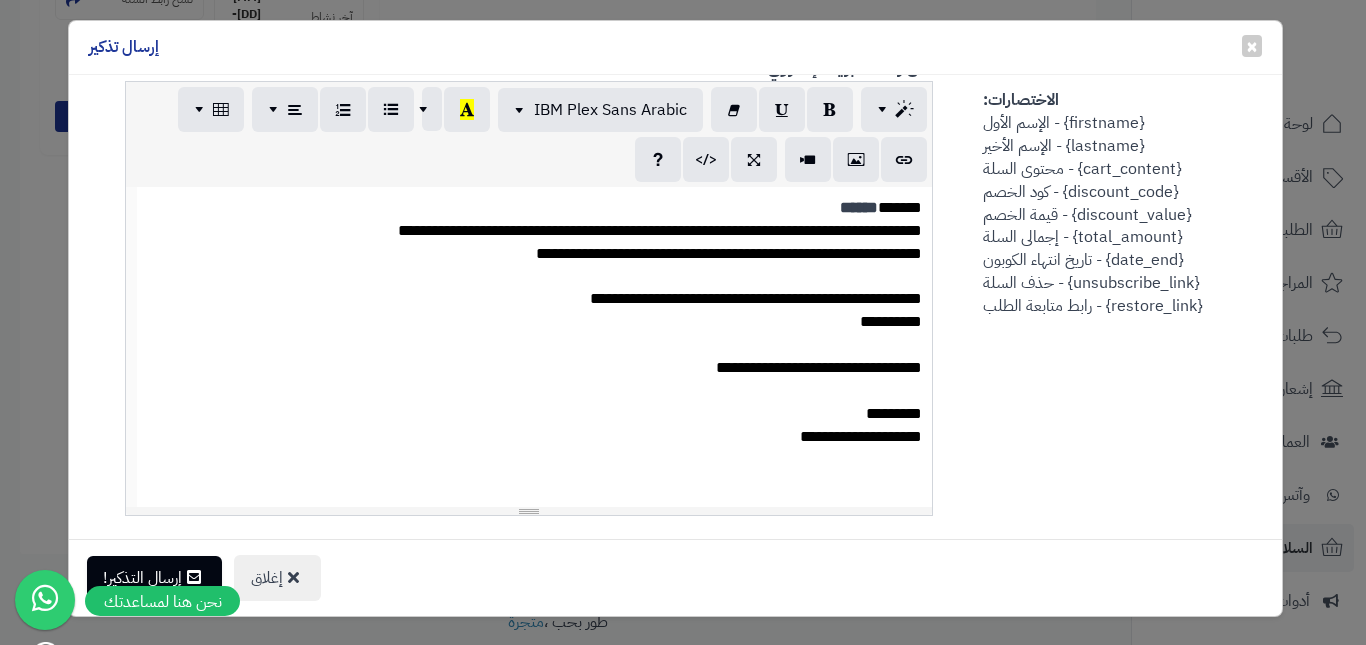 scroll, scrollTop: 1400, scrollLeft: 0, axis: vertical 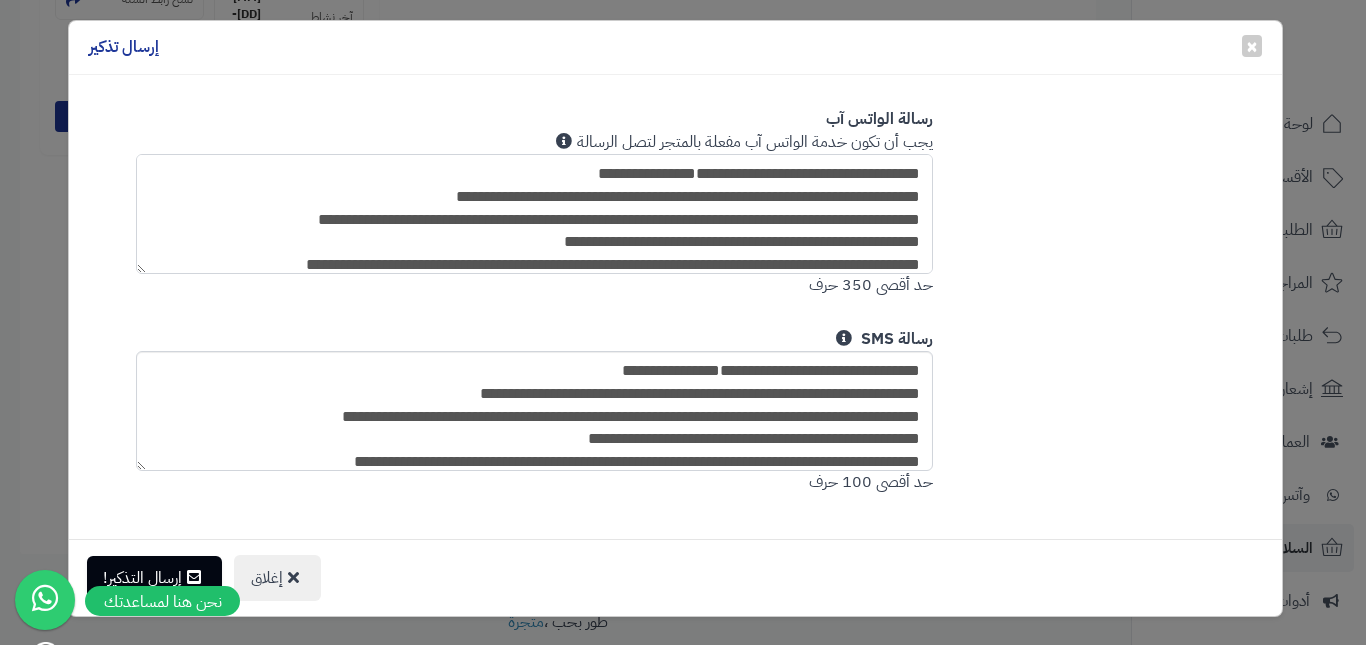 click on "**********" at bounding box center [535, 214] 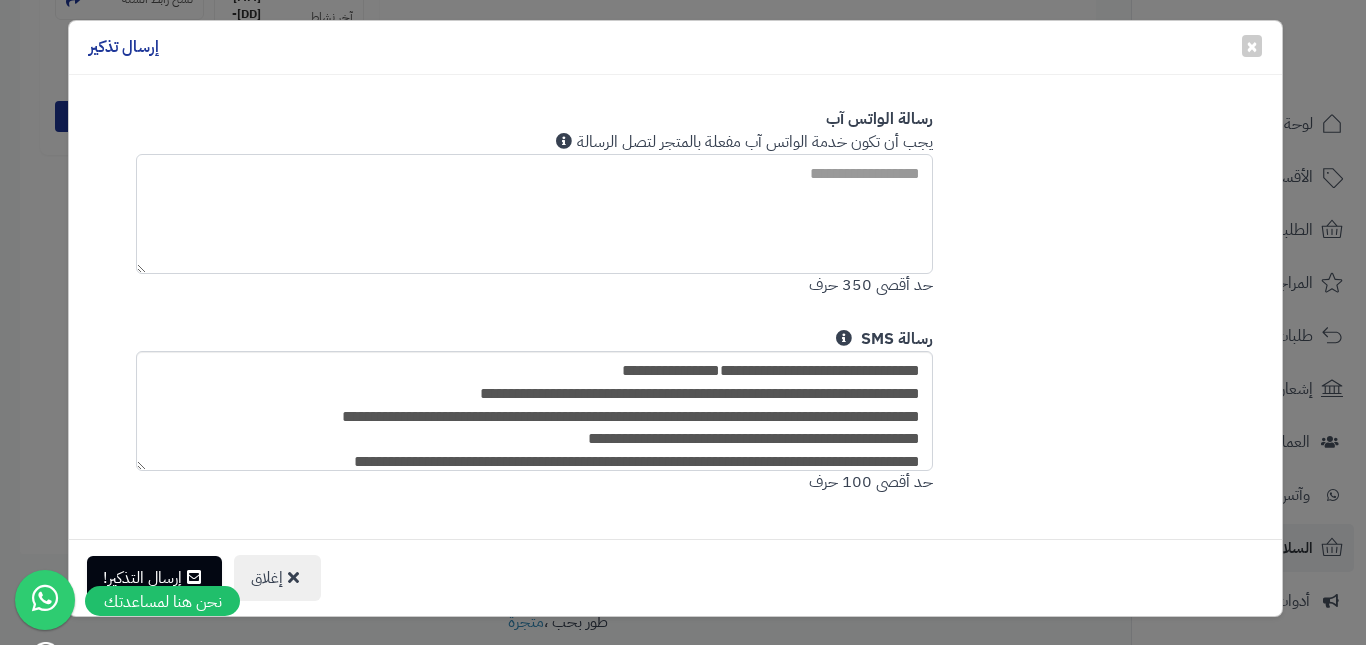 paste on "**********" 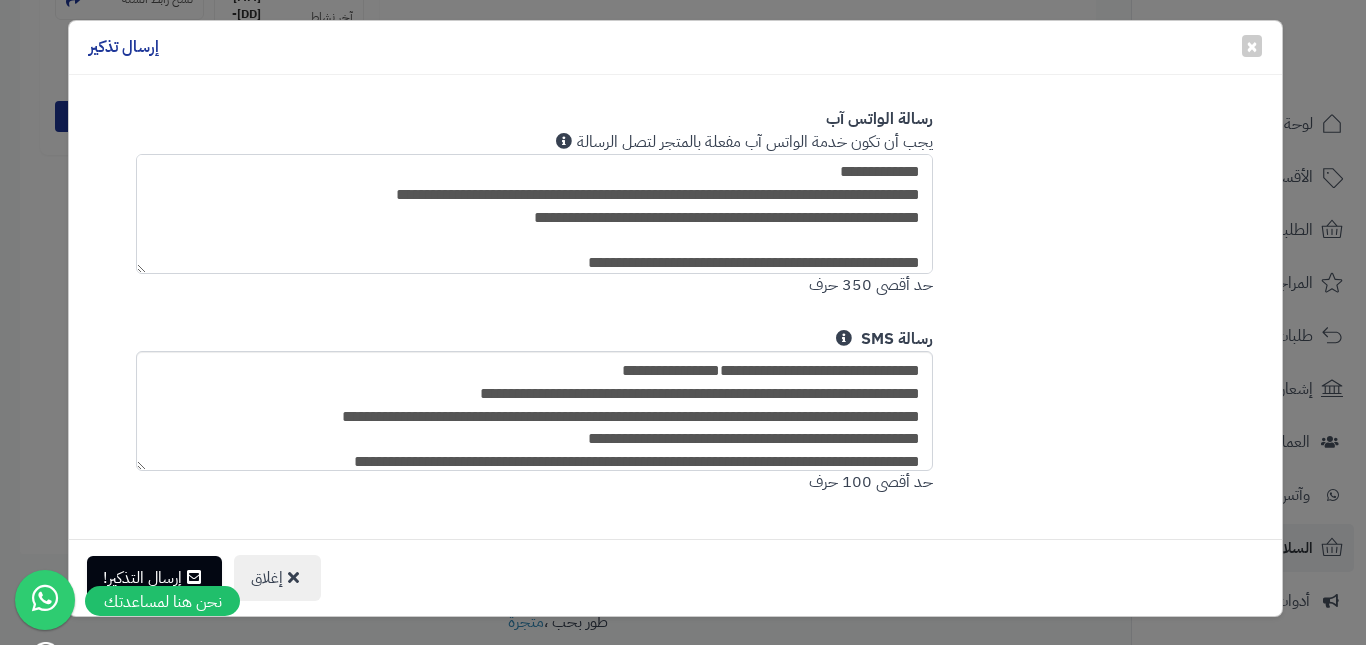 scroll, scrollTop: 0, scrollLeft: 0, axis: both 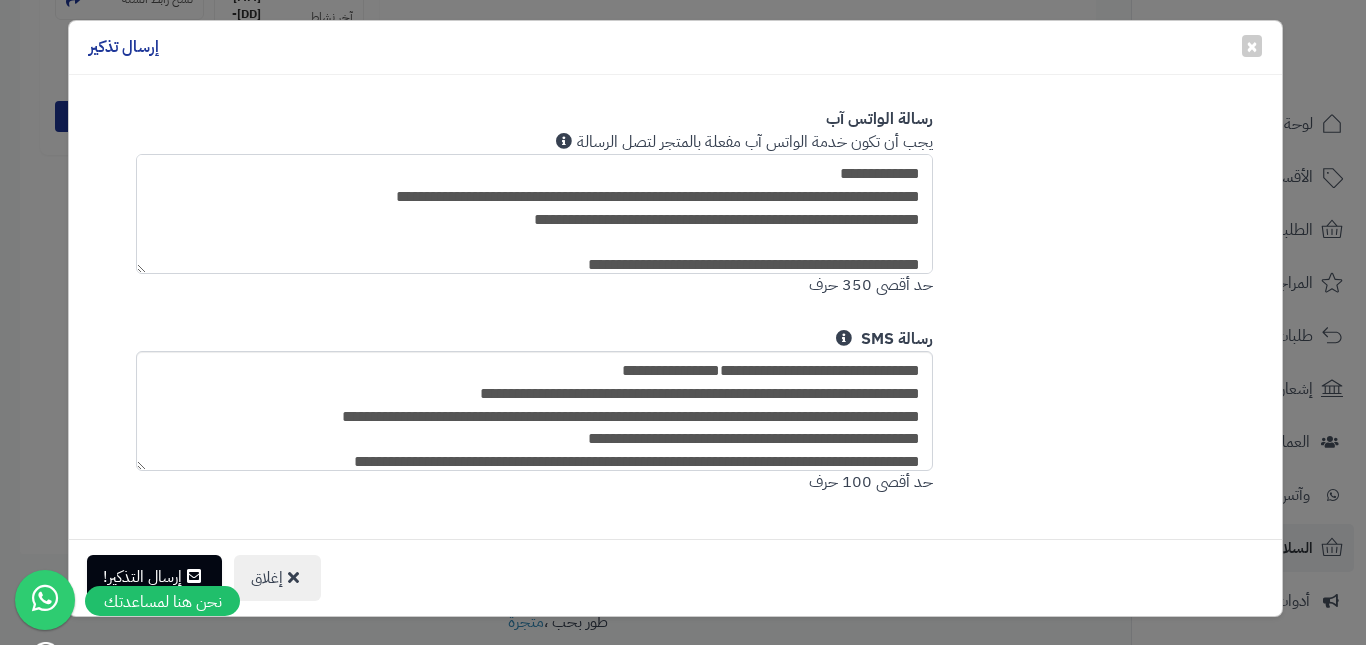 type on "**********" 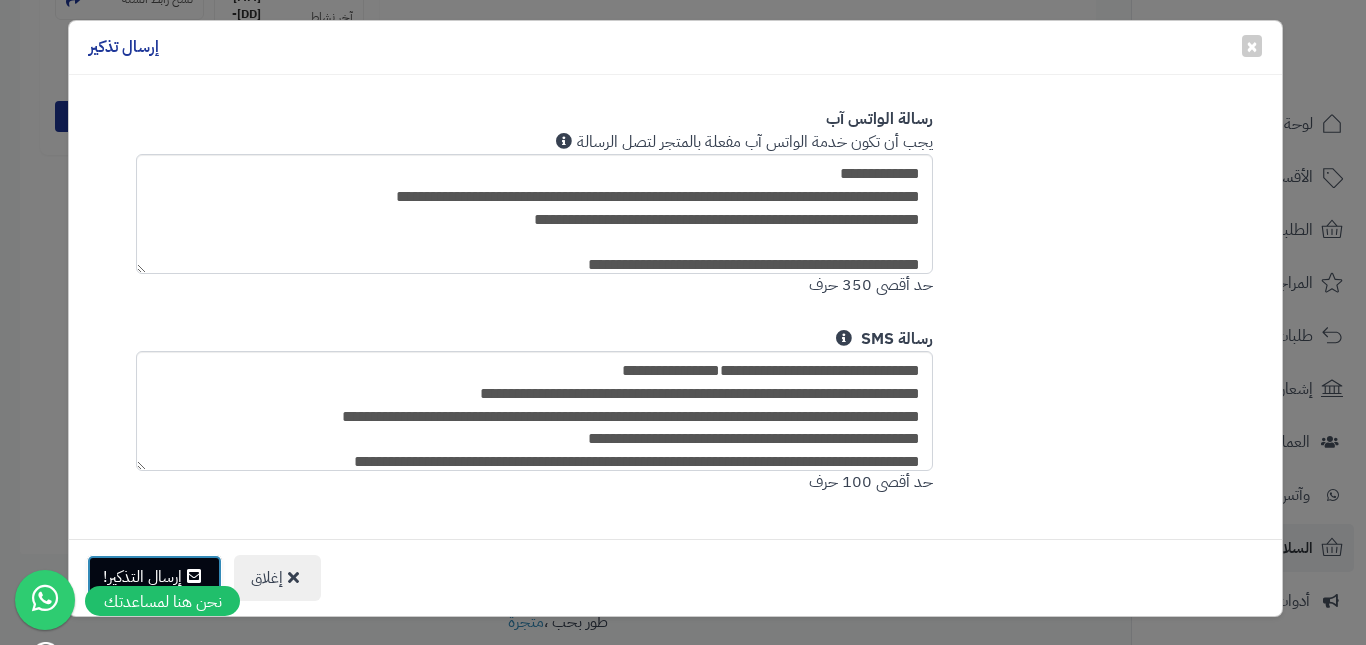 click on "إرسال التذكير!" at bounding box center [154, 577] 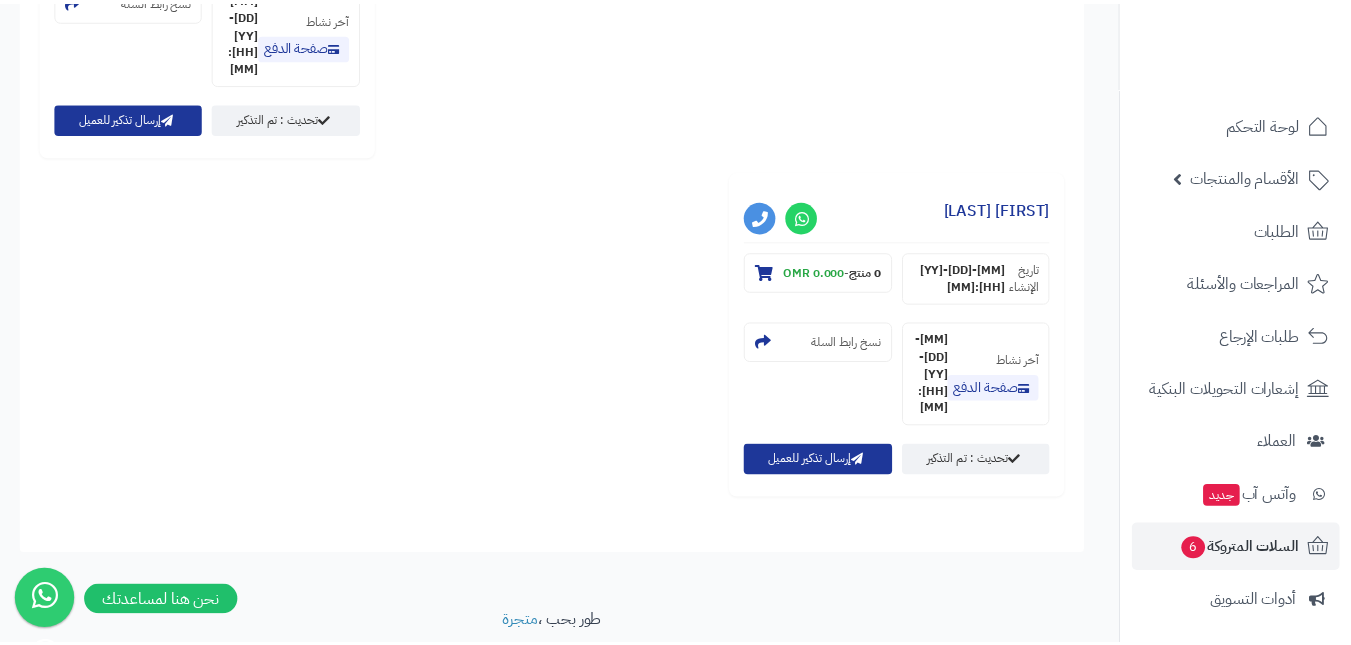 scroll, scrollTop: 1103, scrollLeft: 0, axis: vertical 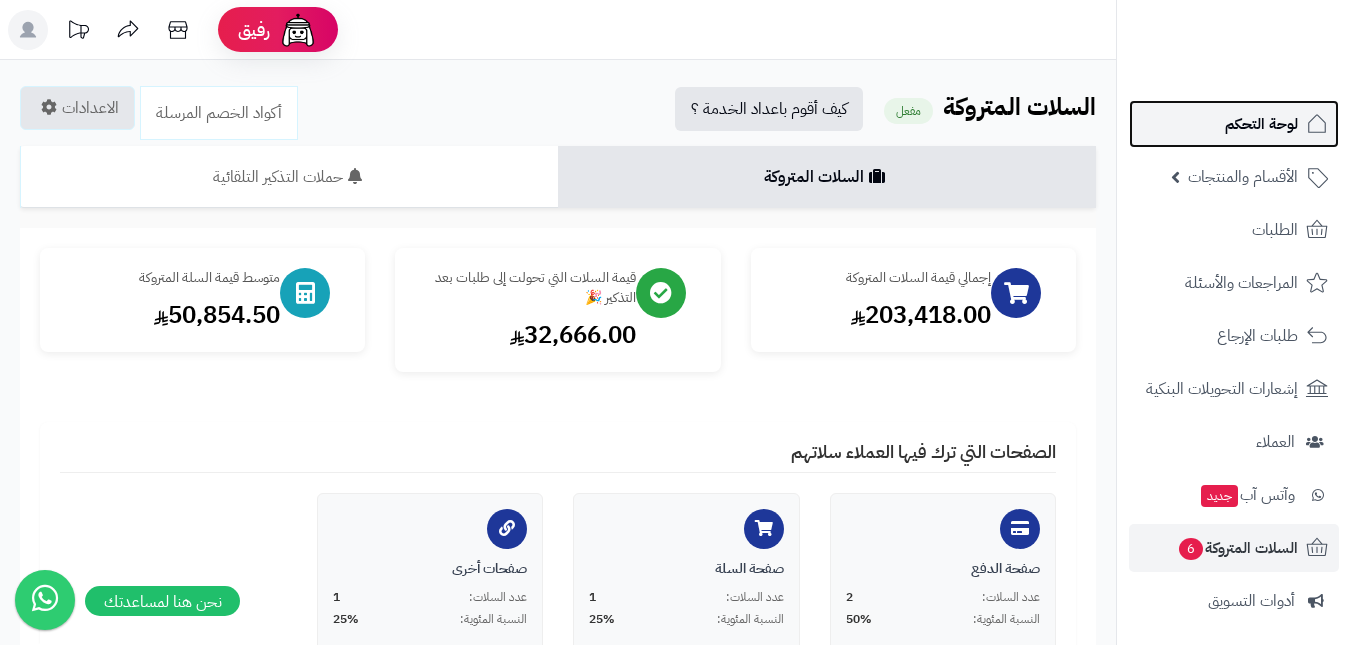 click on "لوحة التحكم" at bounding box center [1261, 124] 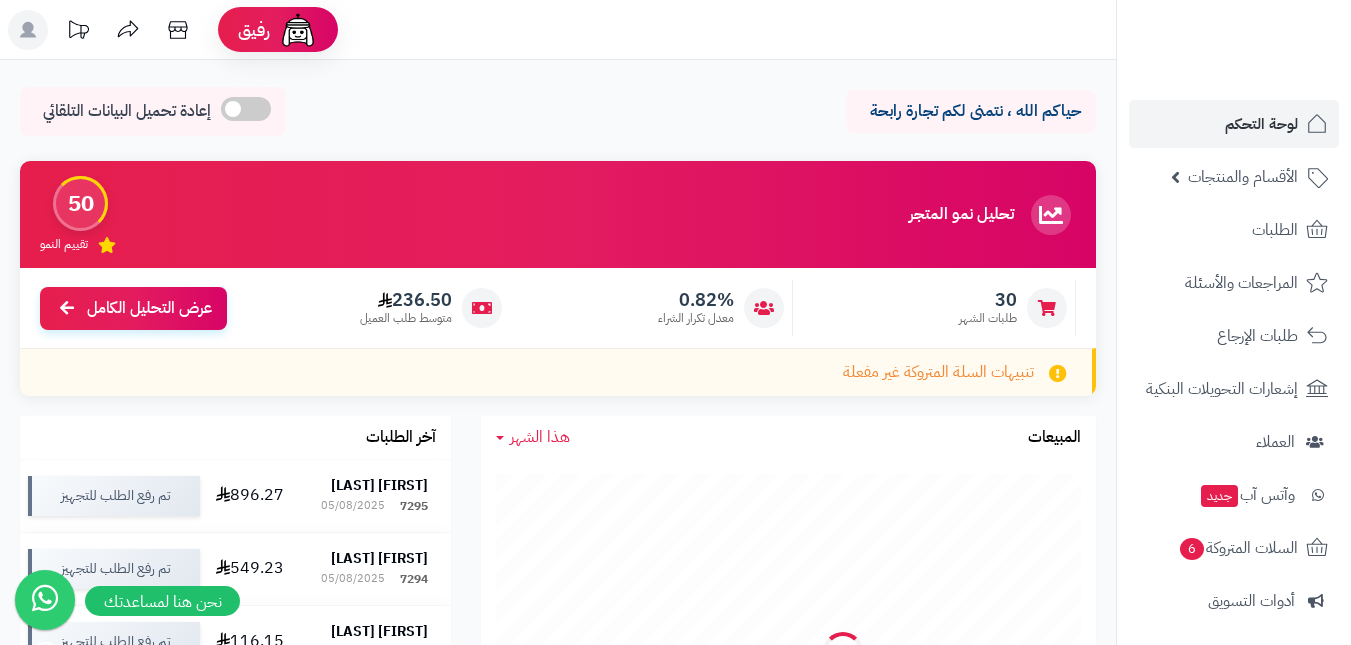 scroll, scrollTop: 0, scrollLeft: 0, axis: both 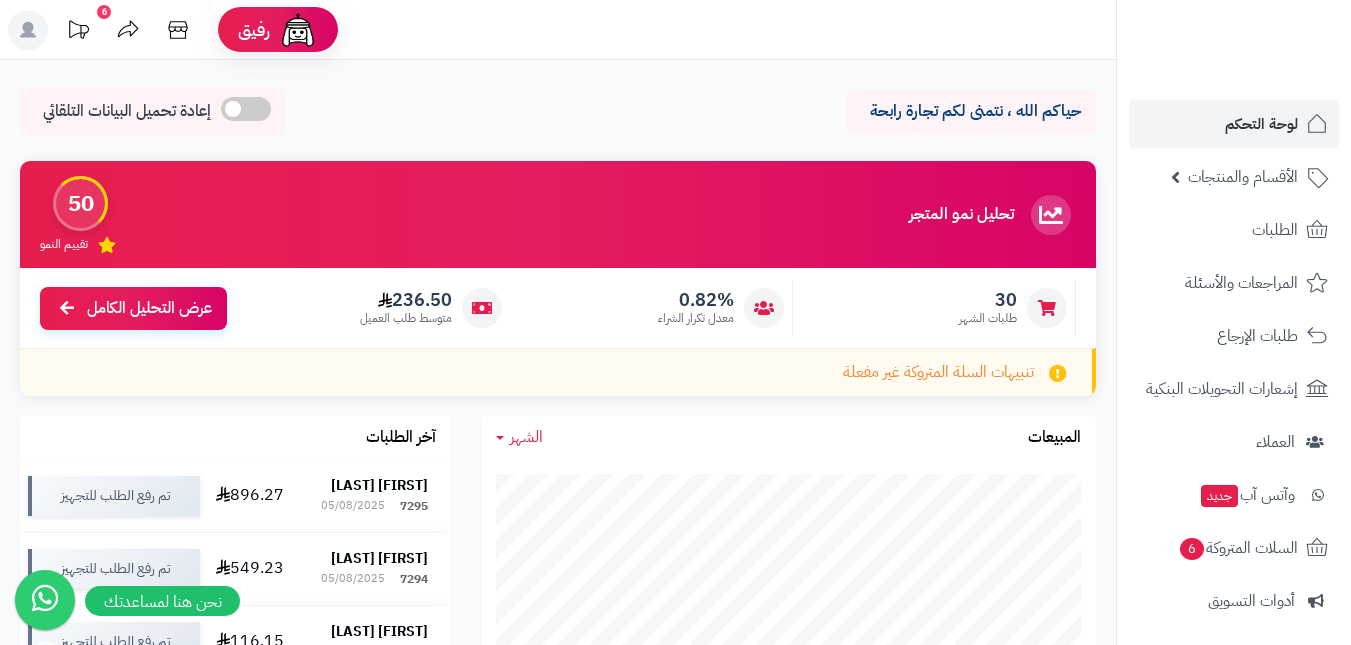 click 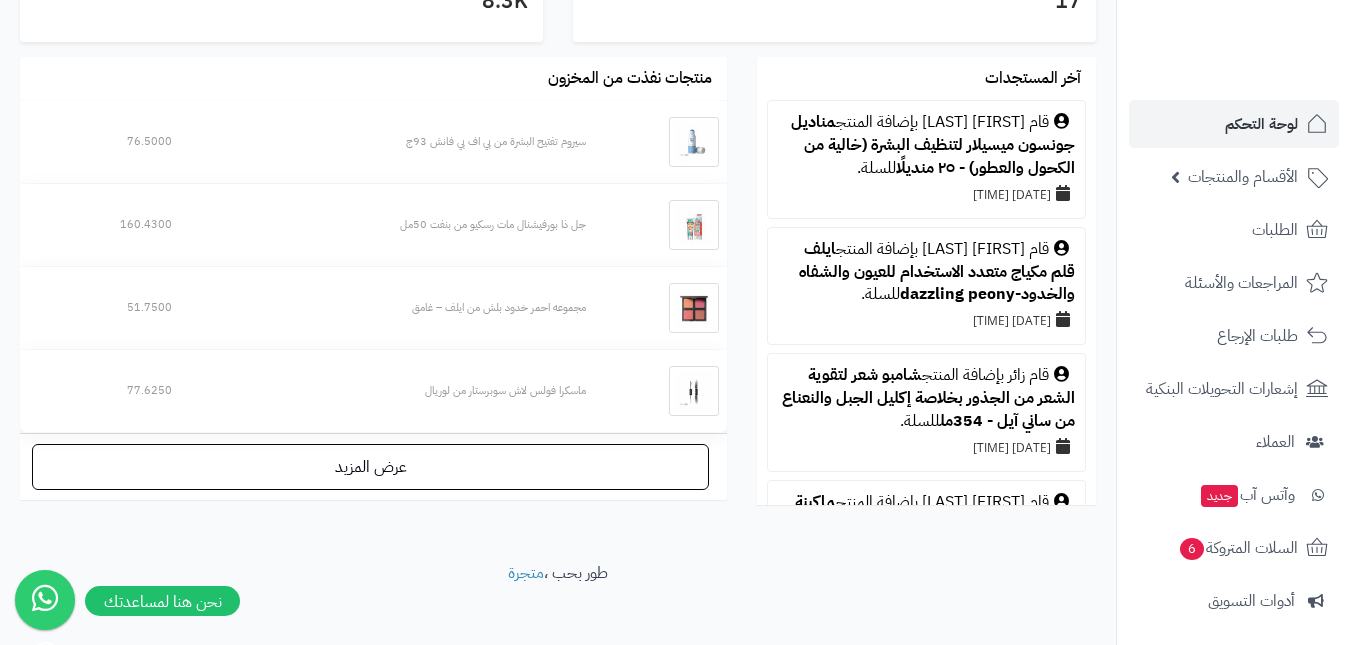 scroll, scrollTop: 1234, scrollLeft: 0, axis: vertical 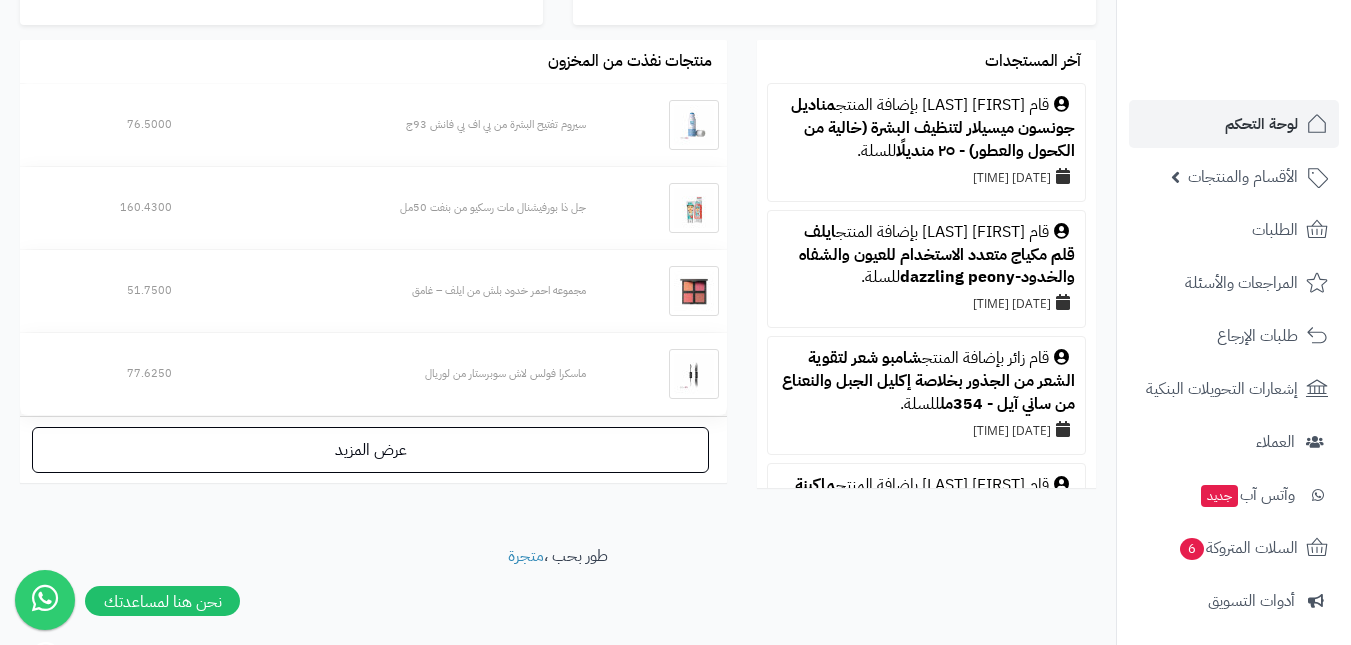 click on "لوحة التحكم
الأقسام والمنتجات
المنتجات
الأقسام
الماركات
مواصفات المنتجات
مواصفات المنتجات
أنواع المواصفات
خيارات المنتجات
الملفات الرقمية
الطلبات
المراجعات والأسئلة
طلبات الإرجاع
إشعارات التحويلات البنكية
العملاء
وآتس آب  جديد
السلات المتروكة  6
أدوات التسويق
التقارير
التطبيقات والخدمات
تطبيق المتجر    جديد
تطبيق نقاط البيع    جديد
الإعدادات" at bounding box center [1234, 495] 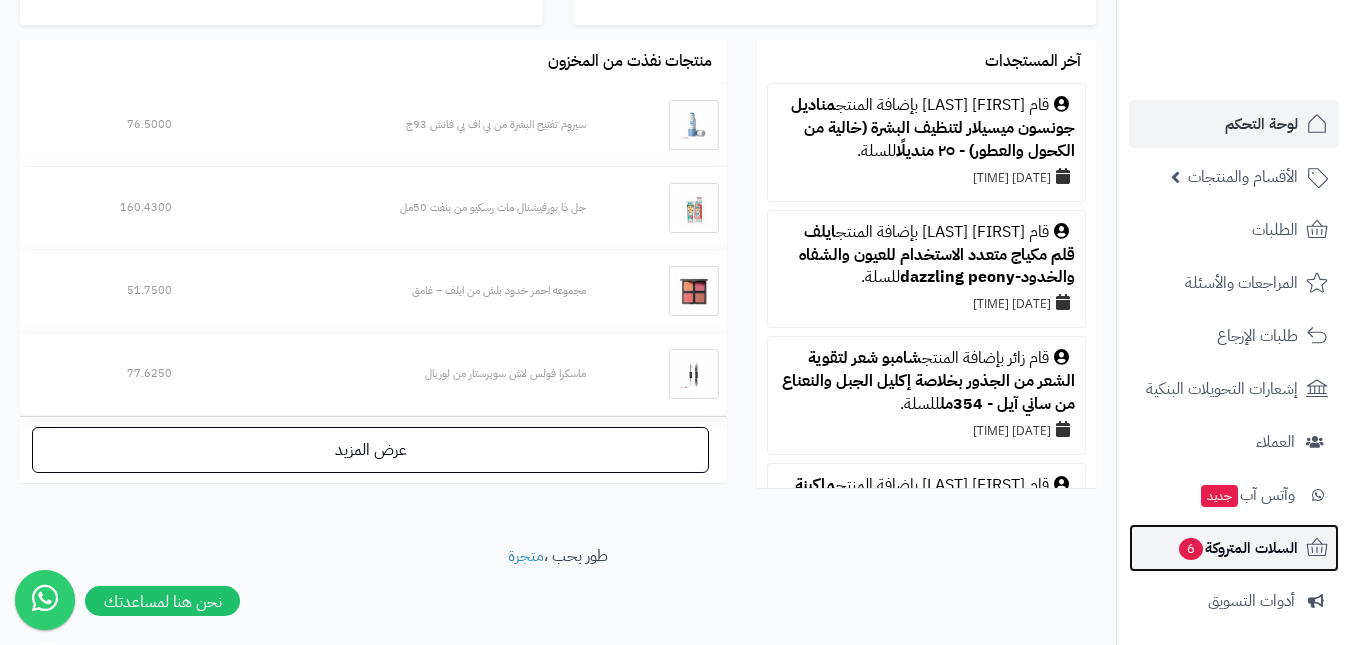 click on "السلات المتروكة  6" at bounding box center (1237, 548) 